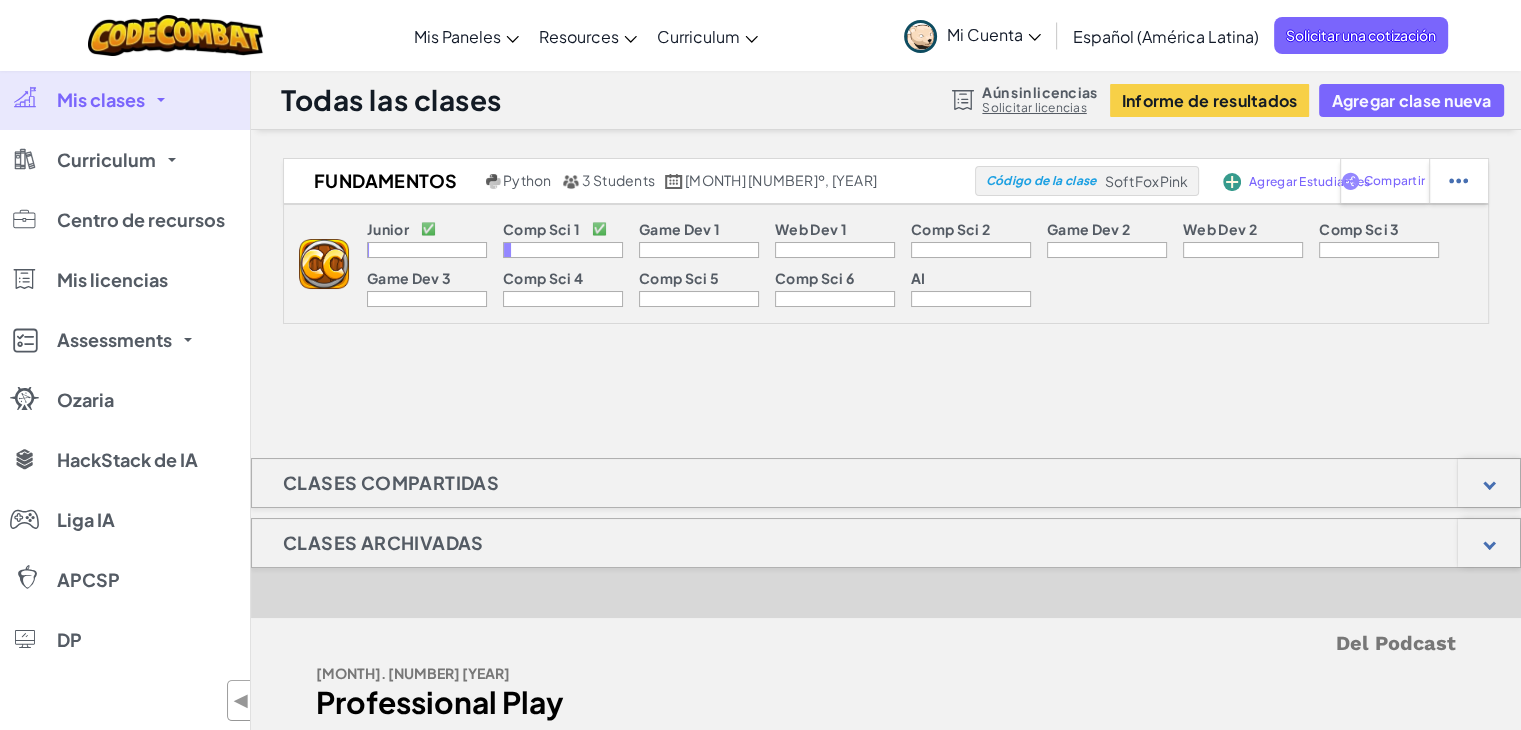 scroll, scrollTop: 0, scrollLeft: 0, axis: both 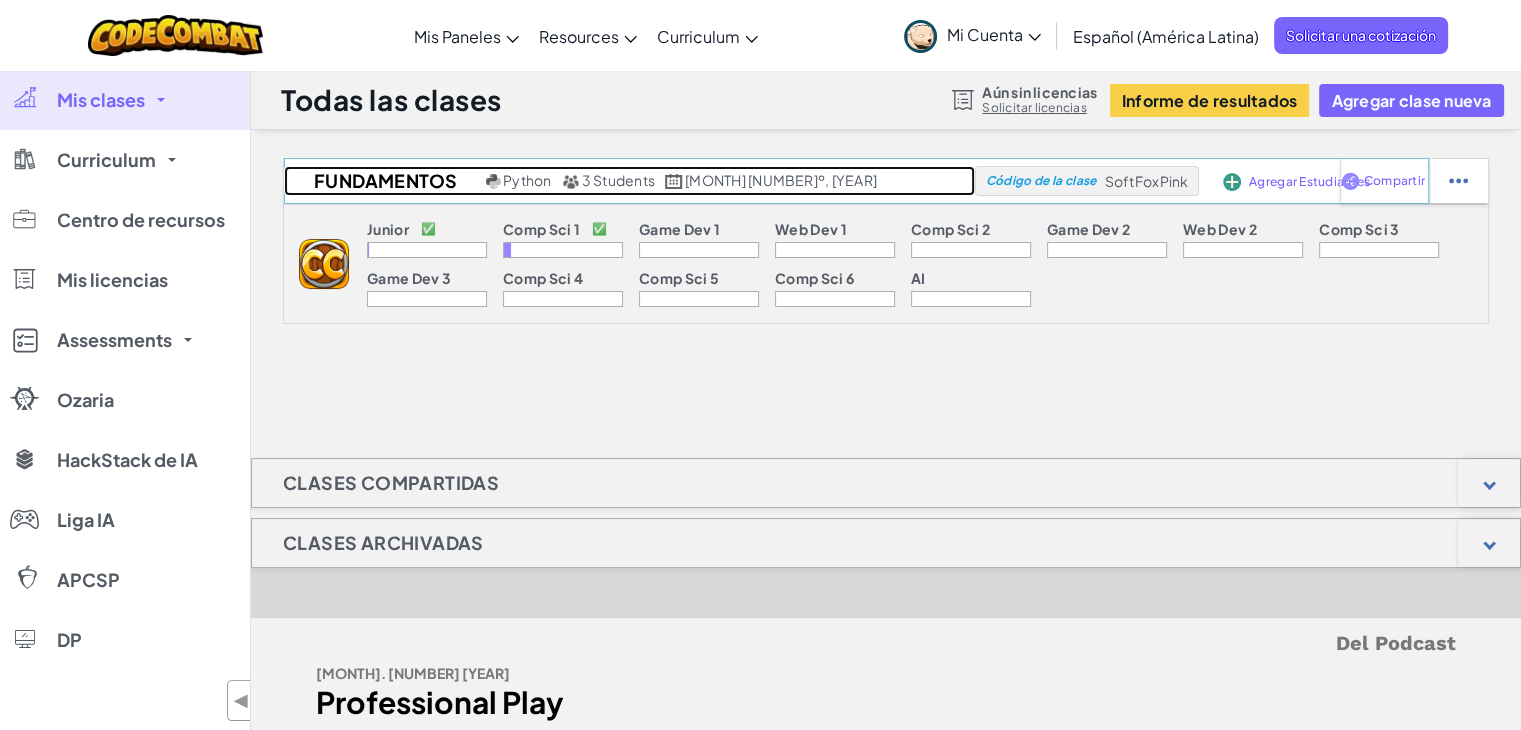 click on "3 Students" at bounding box center (618, 180) 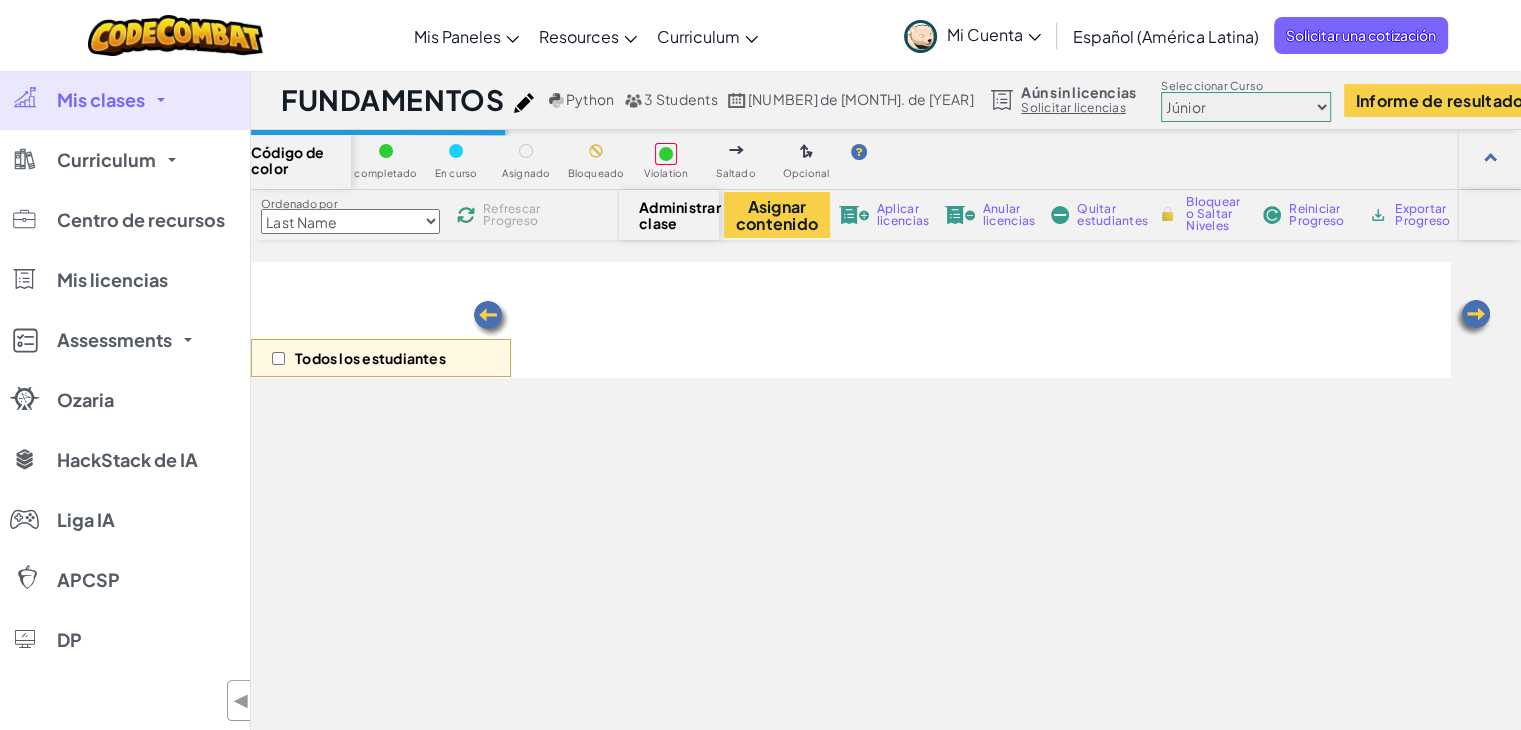 scroll, scrollTop: 0, scrollLeft: 0, axis: both 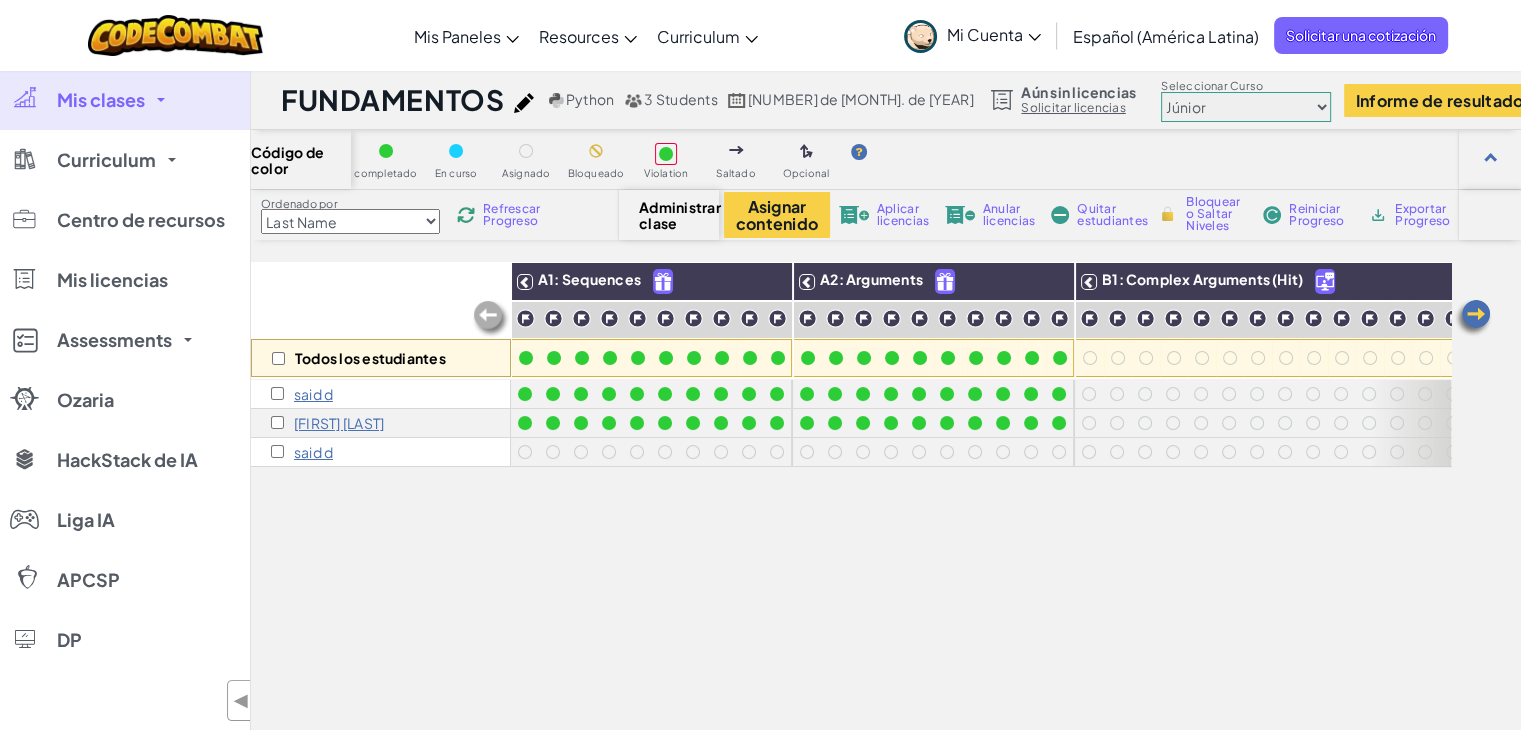 click at bounding box center (1473, 318) 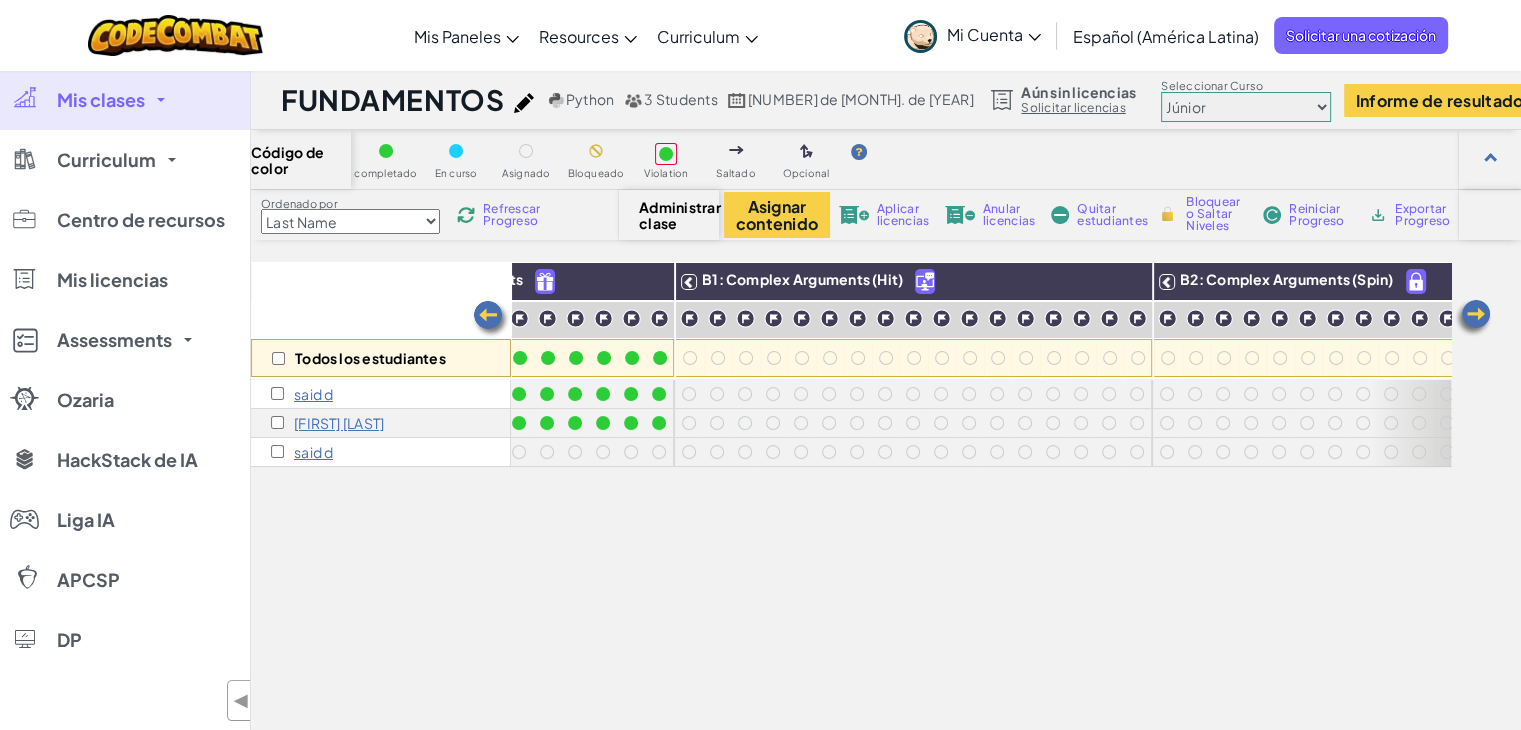 click at bounding box center (1473, 318) 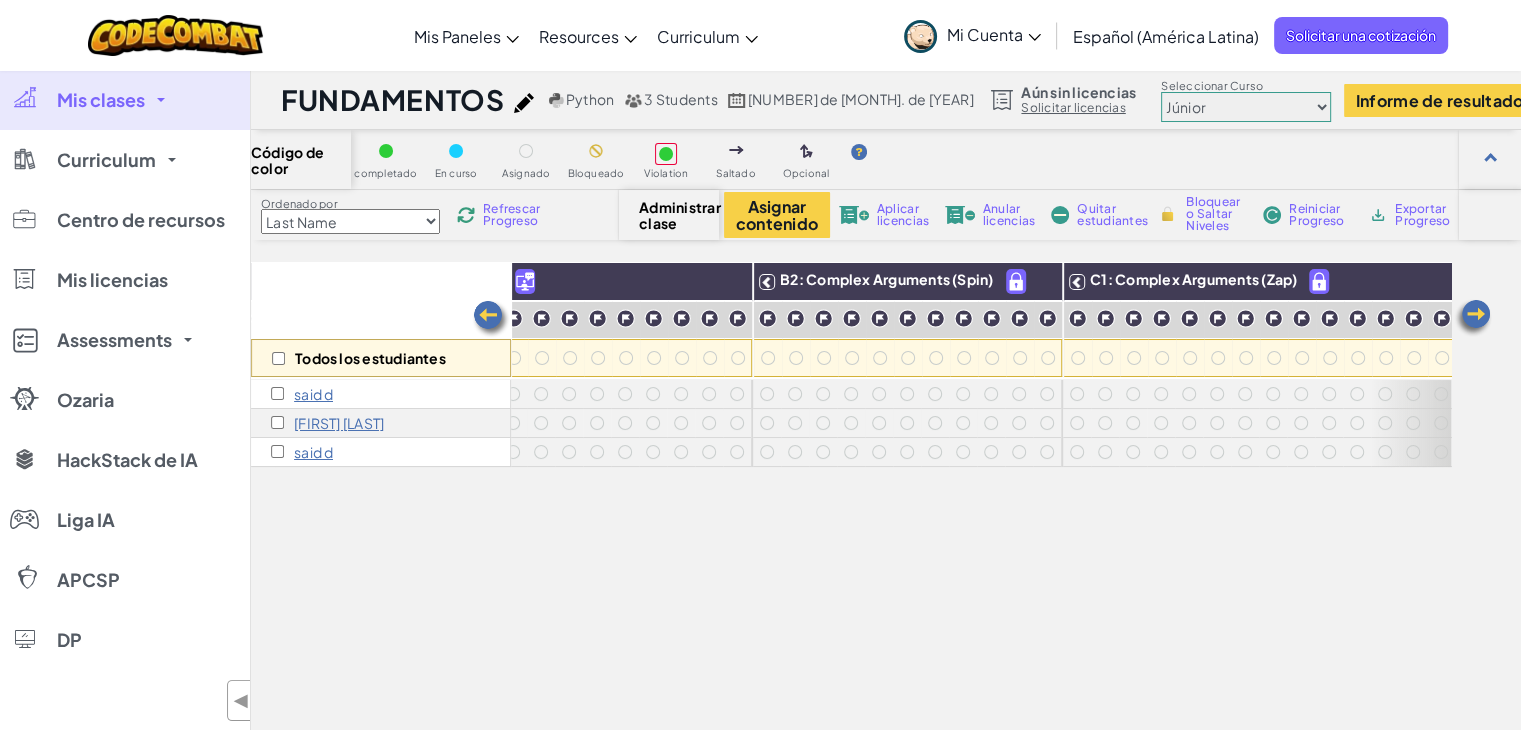click at bounding box center (1473, 318) 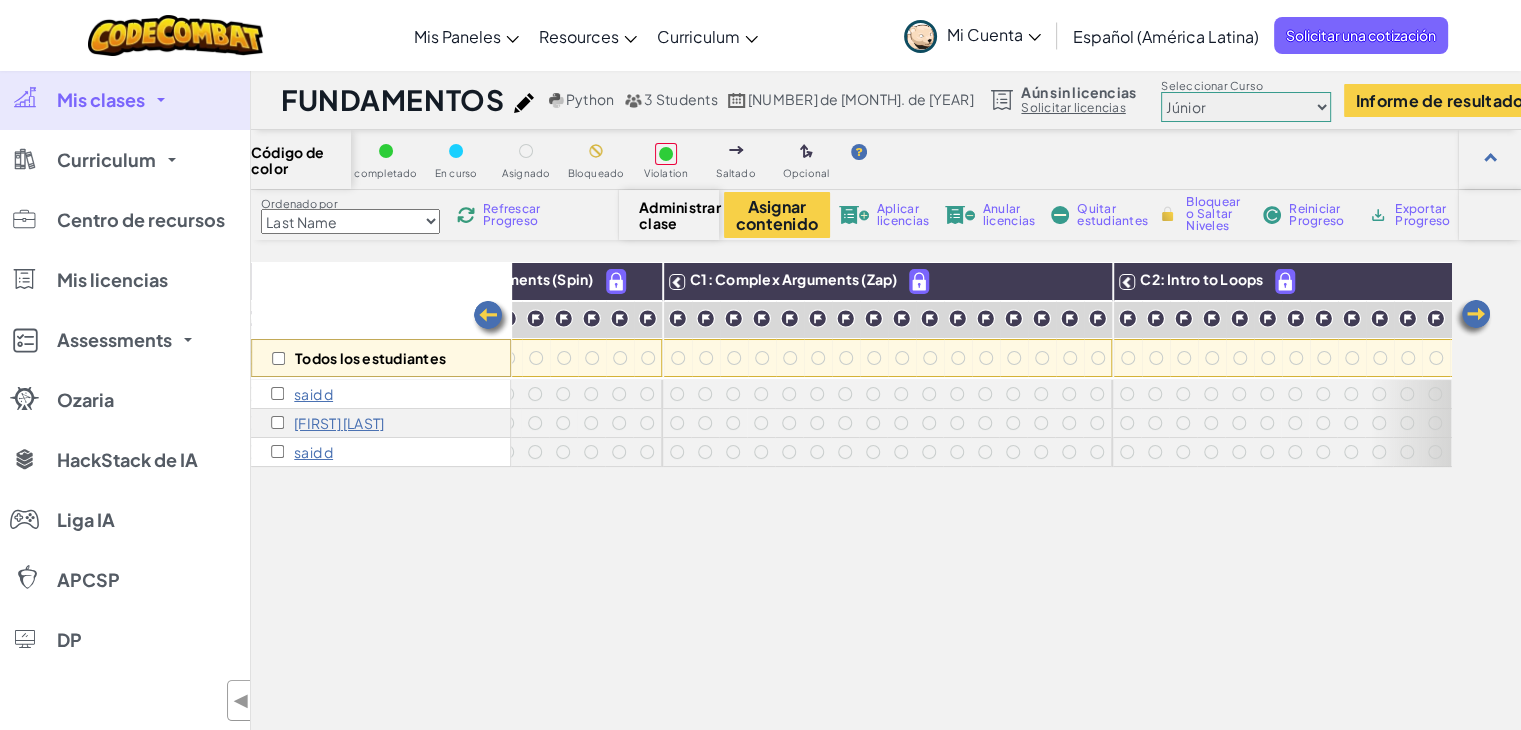 click at bounding box center (1473, 318) 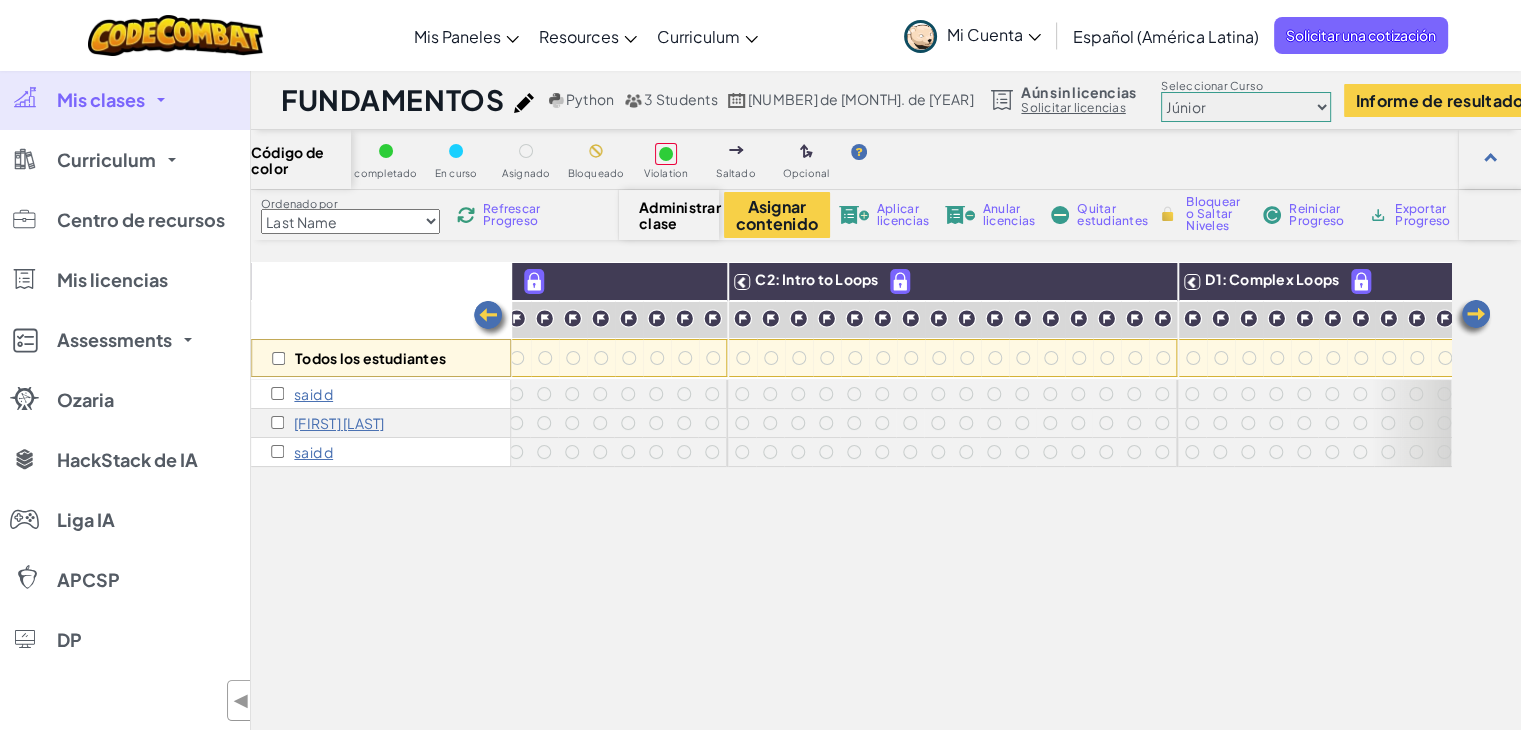 scroll, scrollTop: 0, scrollLeft: 1600, axis: horizontal 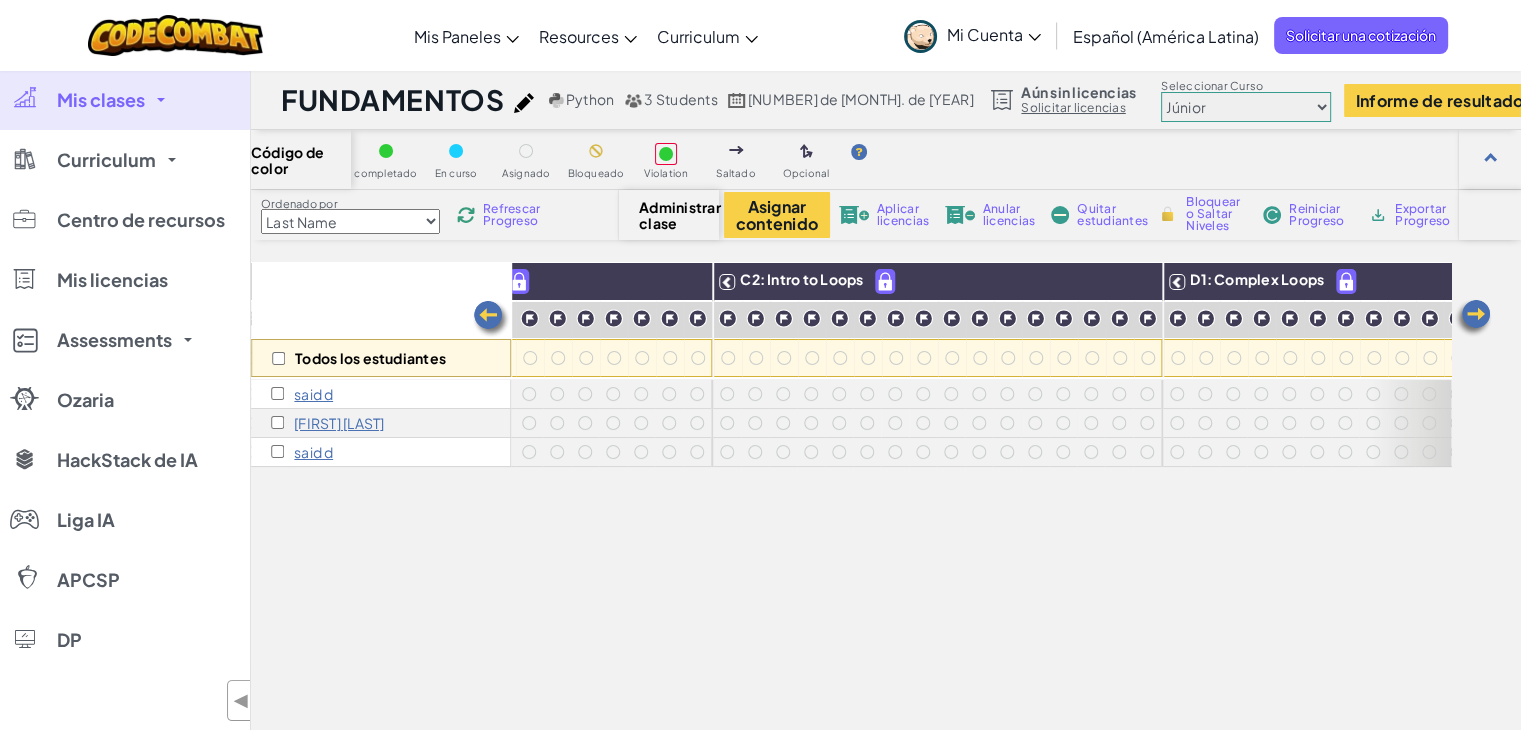 click at bounding box center (1473, 318) 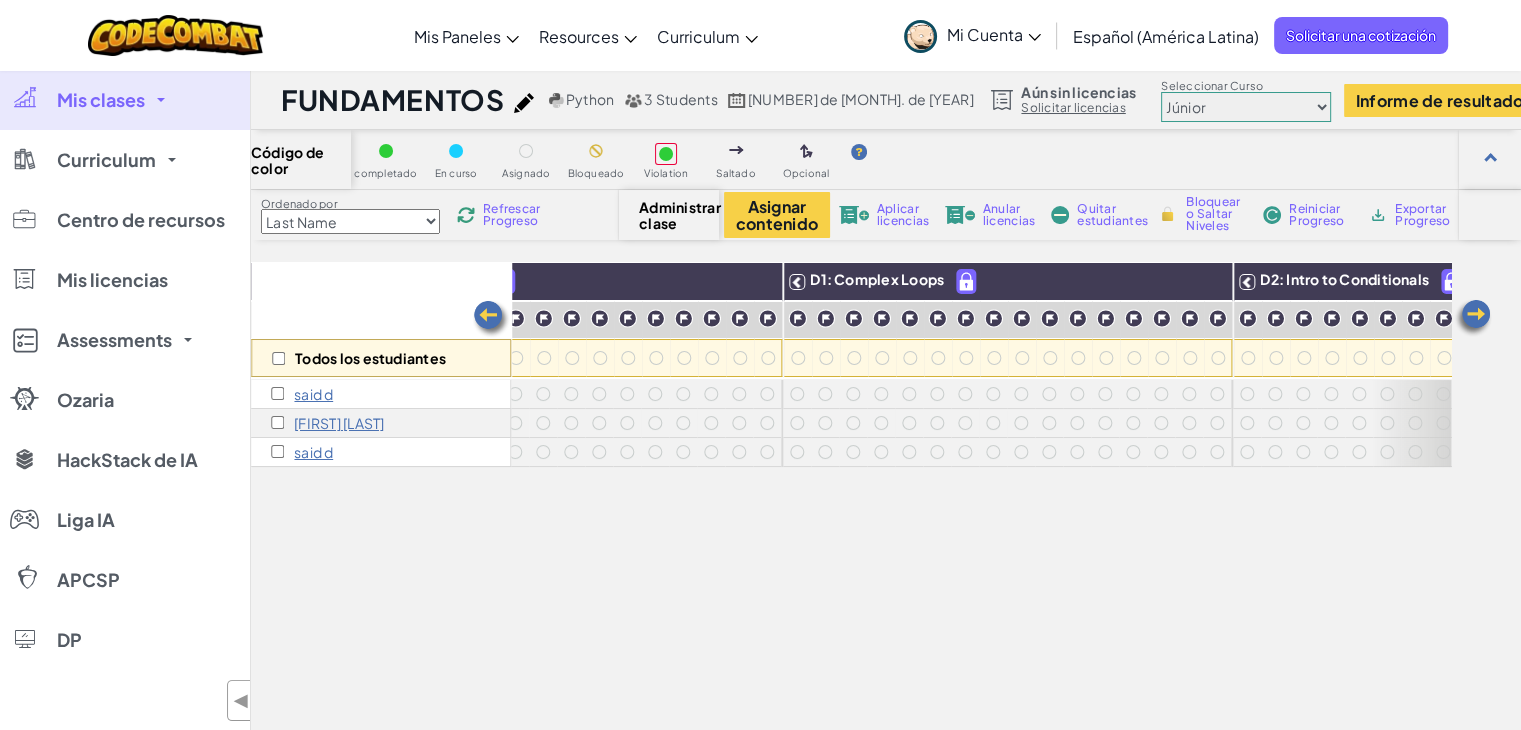 scroll, scrollTop: 0, scrollLeft: 2000, axis: horizontal 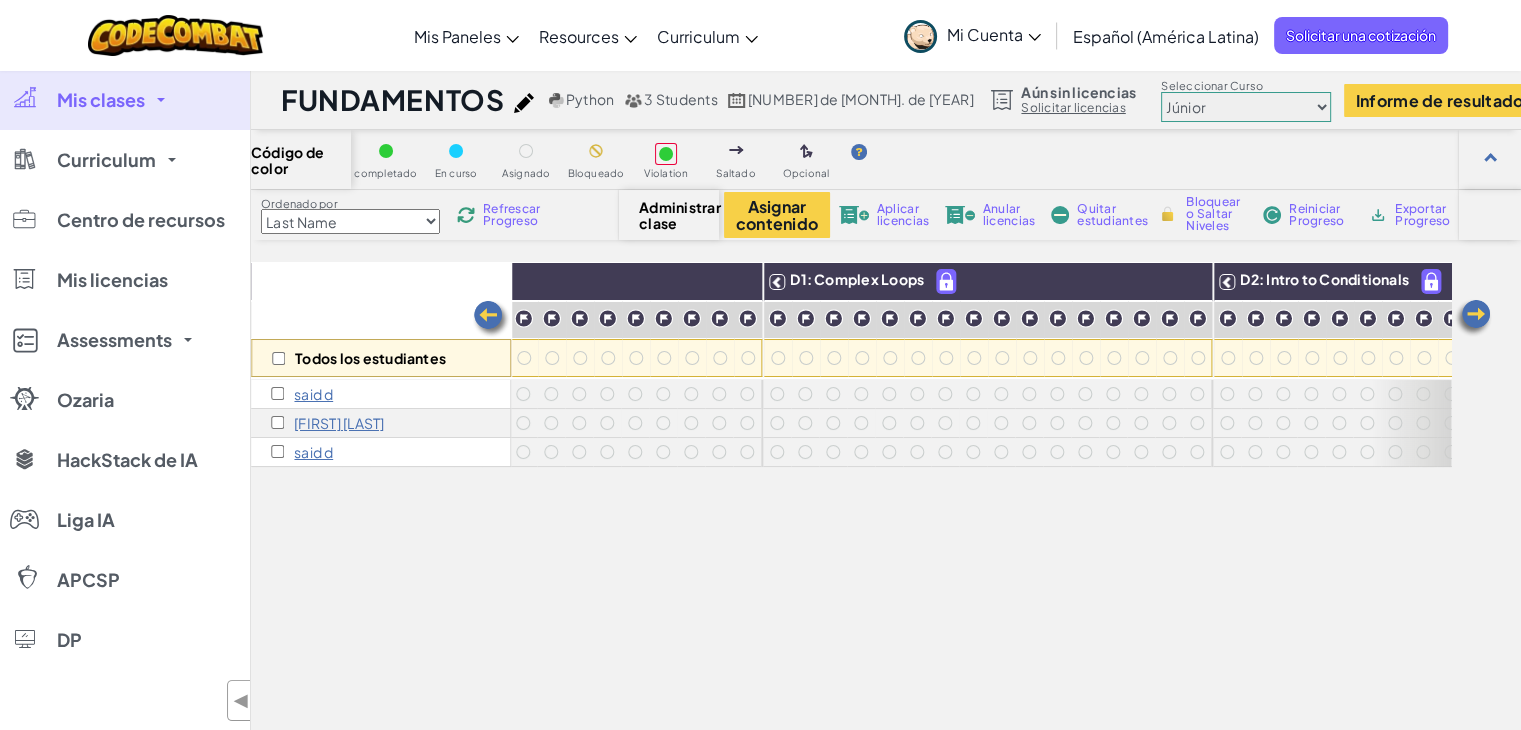 click at bounding box center (491, 319) 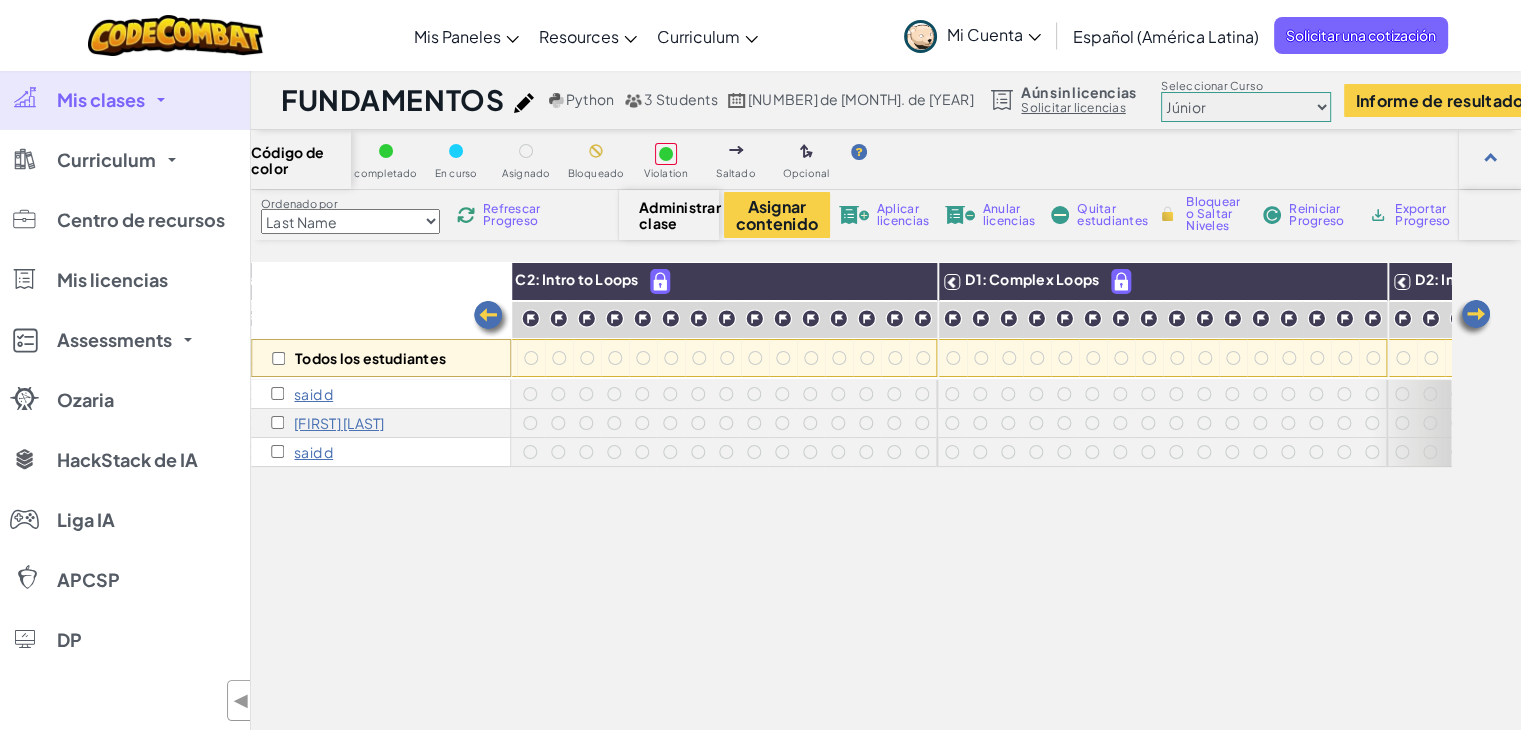 click at bounding box center [491, 319] 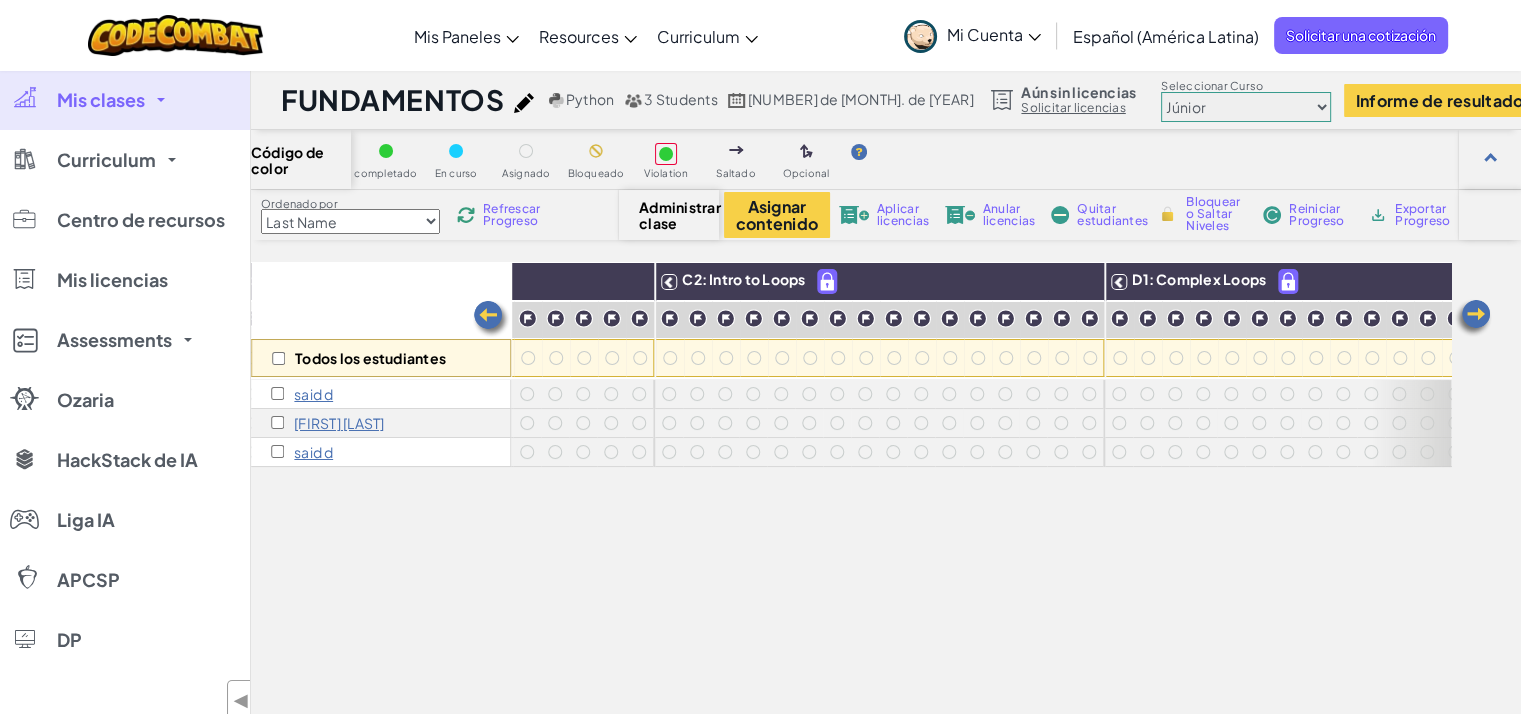 click at bounding box center (491, 319) 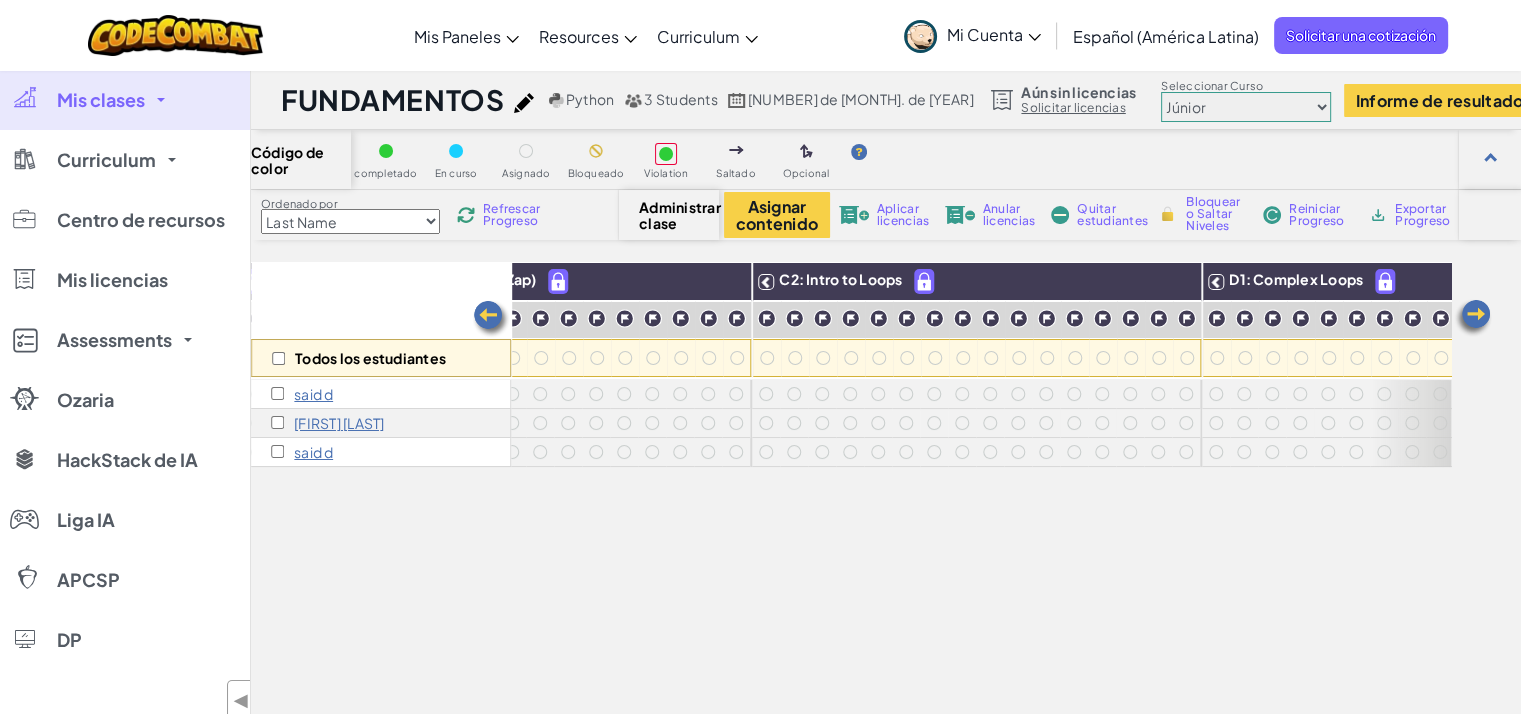 click at bounding box center (491, 319) 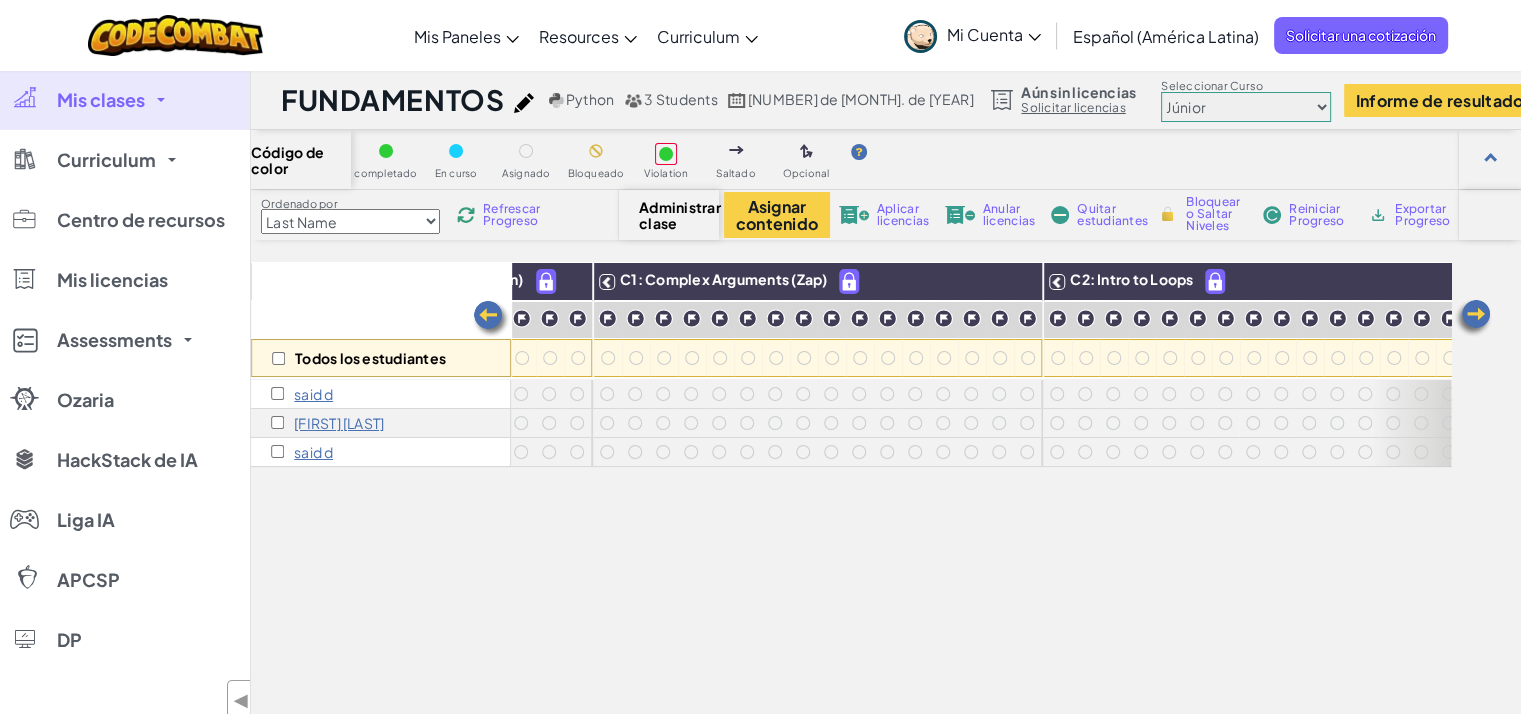 click at bounding box center (491, 319) 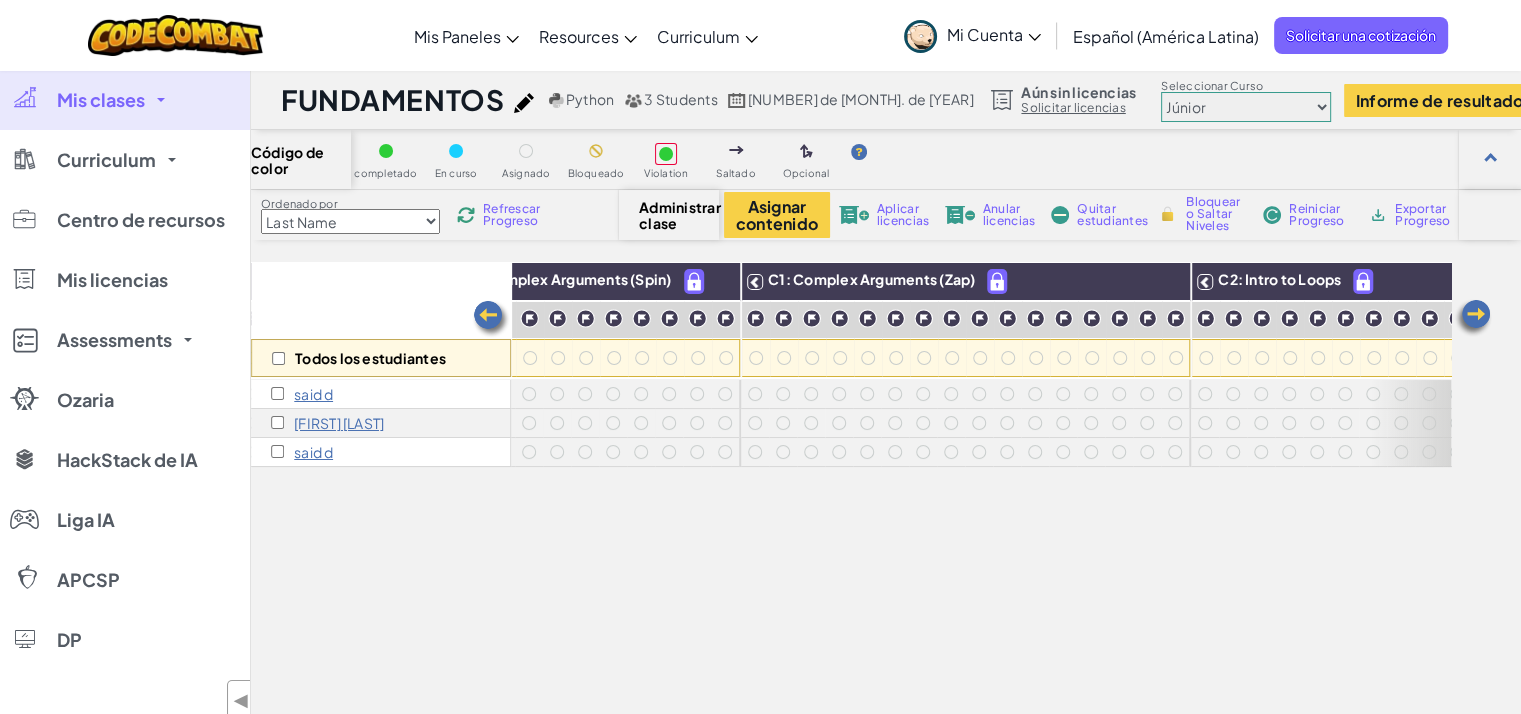 click at bounding box center [491, 319] 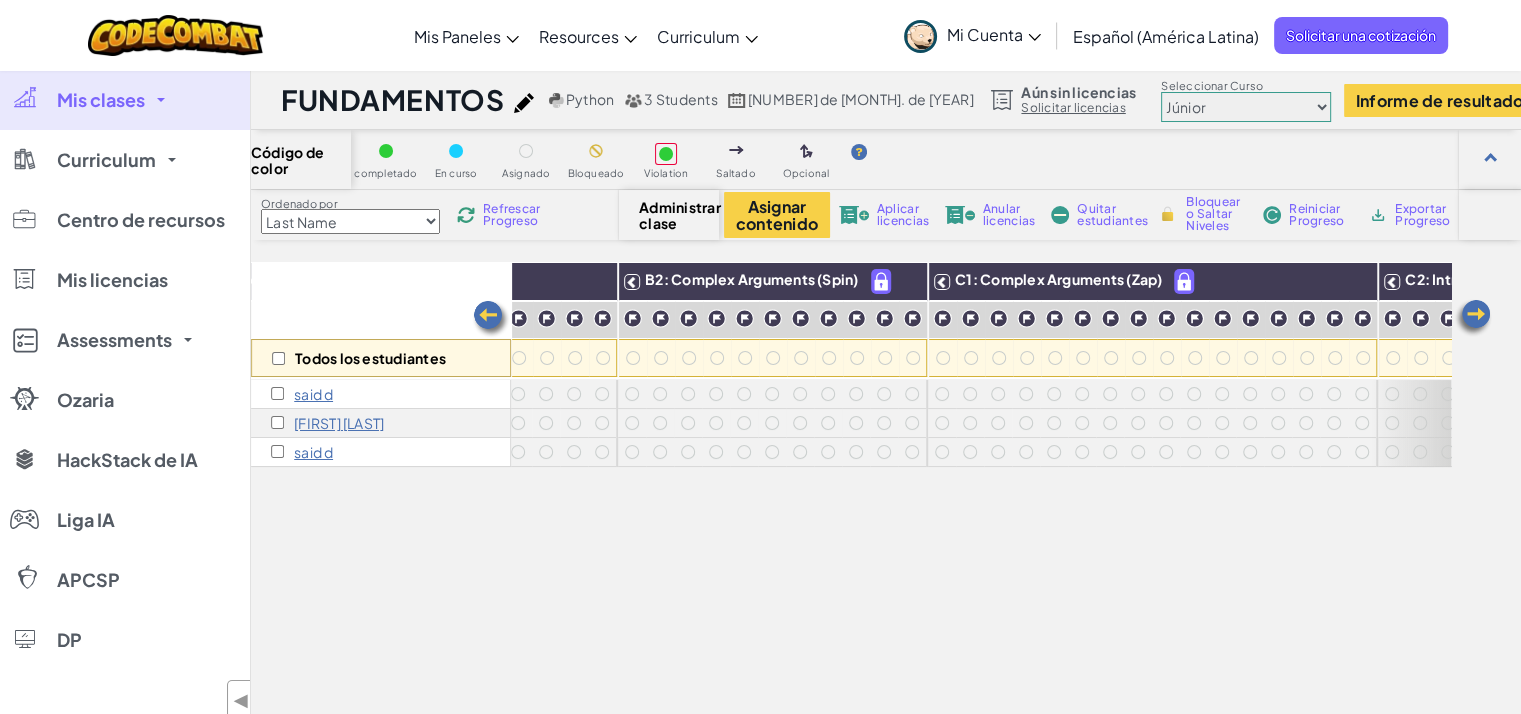 click at bounding box center [491, 319] 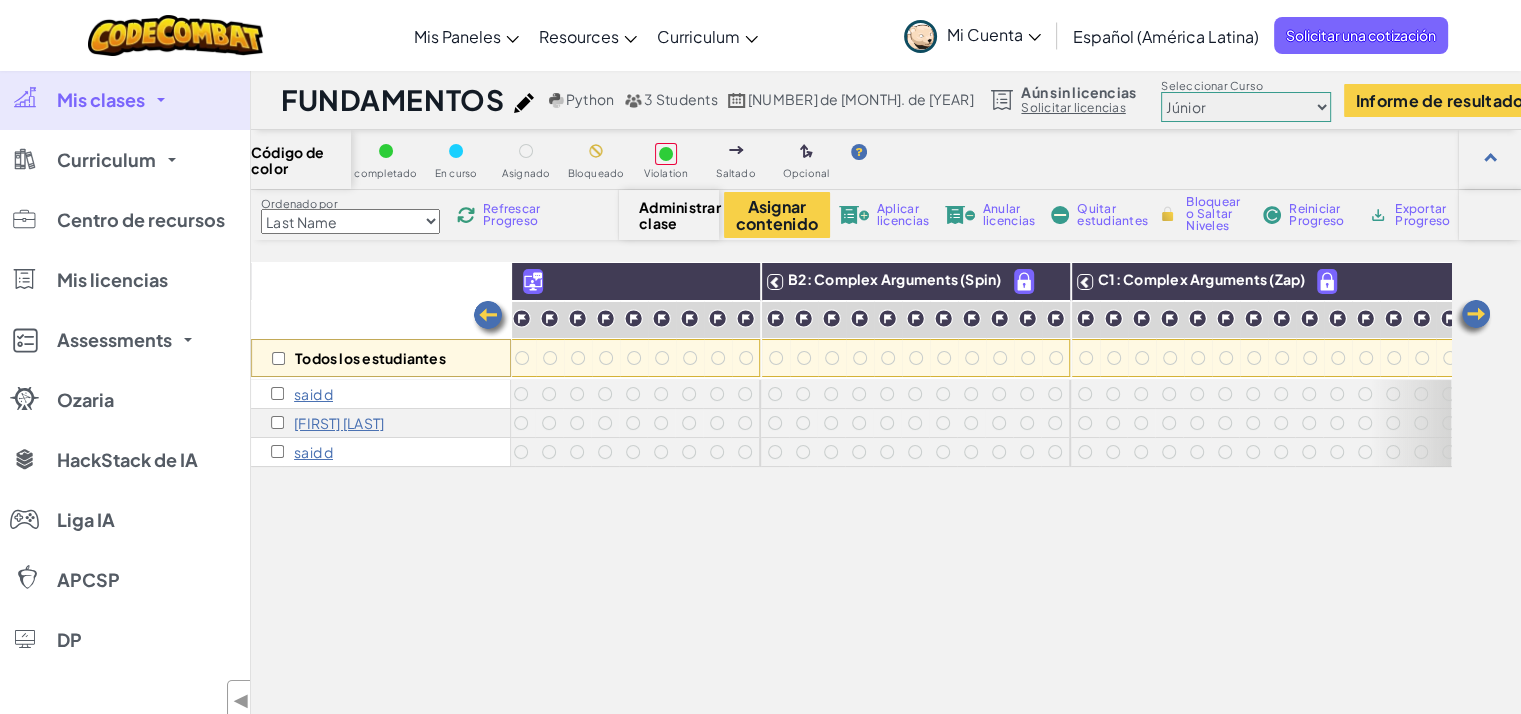click at bounding box center (491, 319) 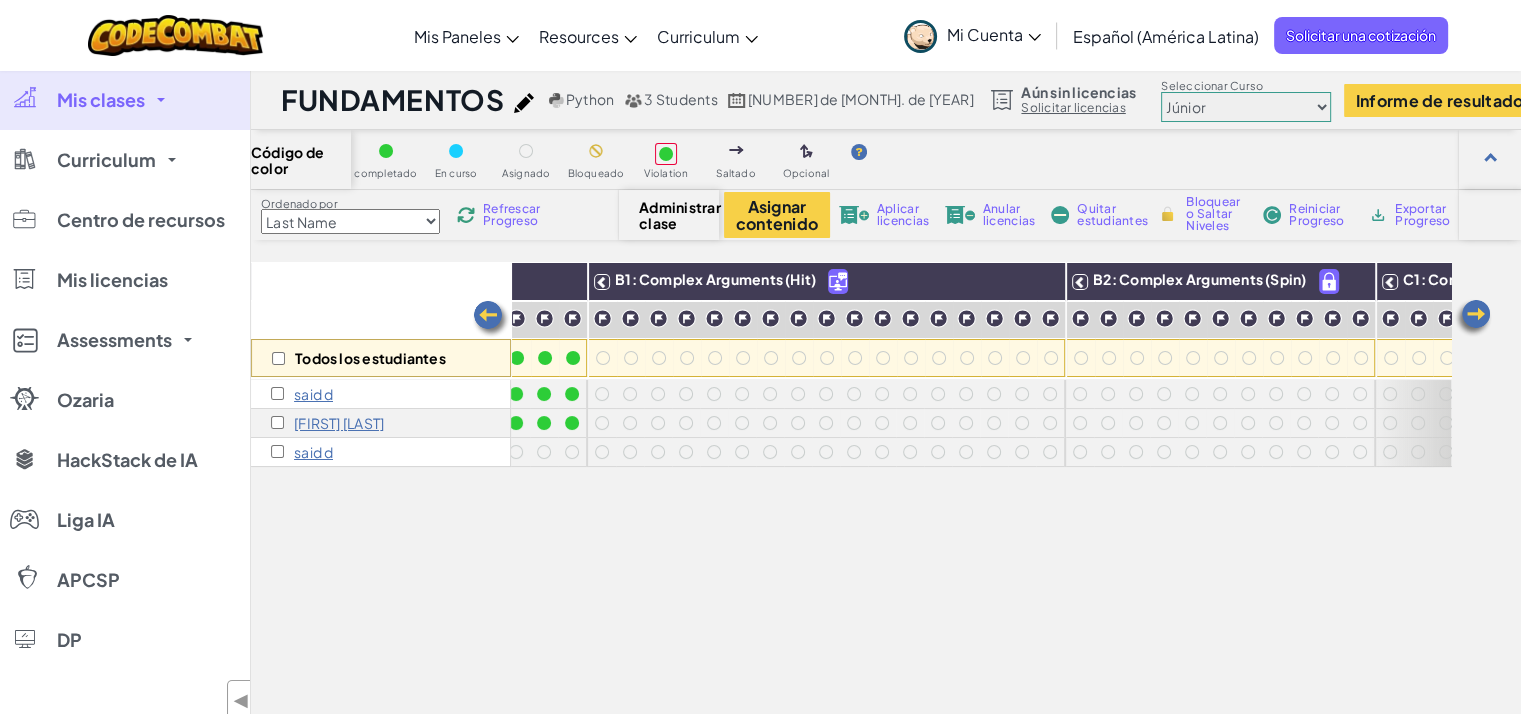 click at bounding box center (491, 319) 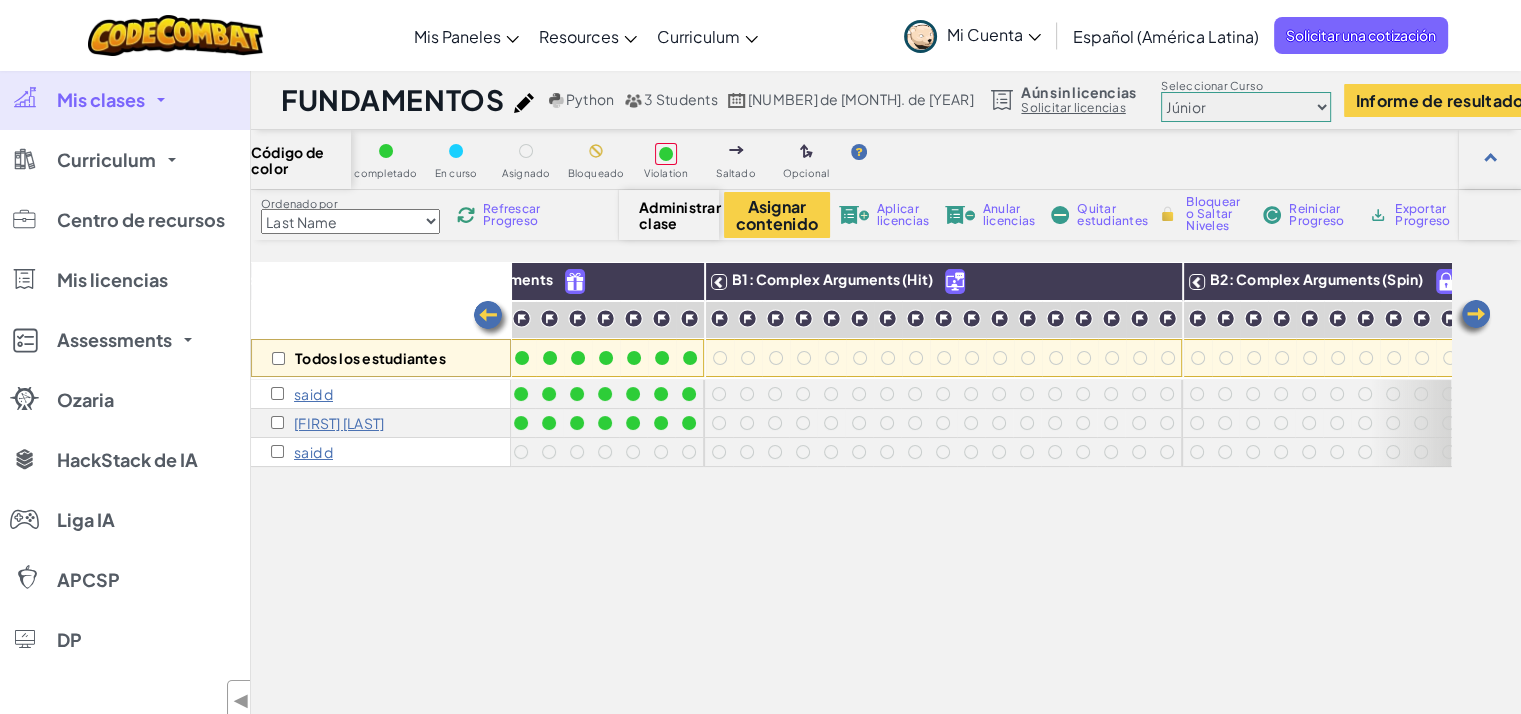 click at bounding box center [491, 319] 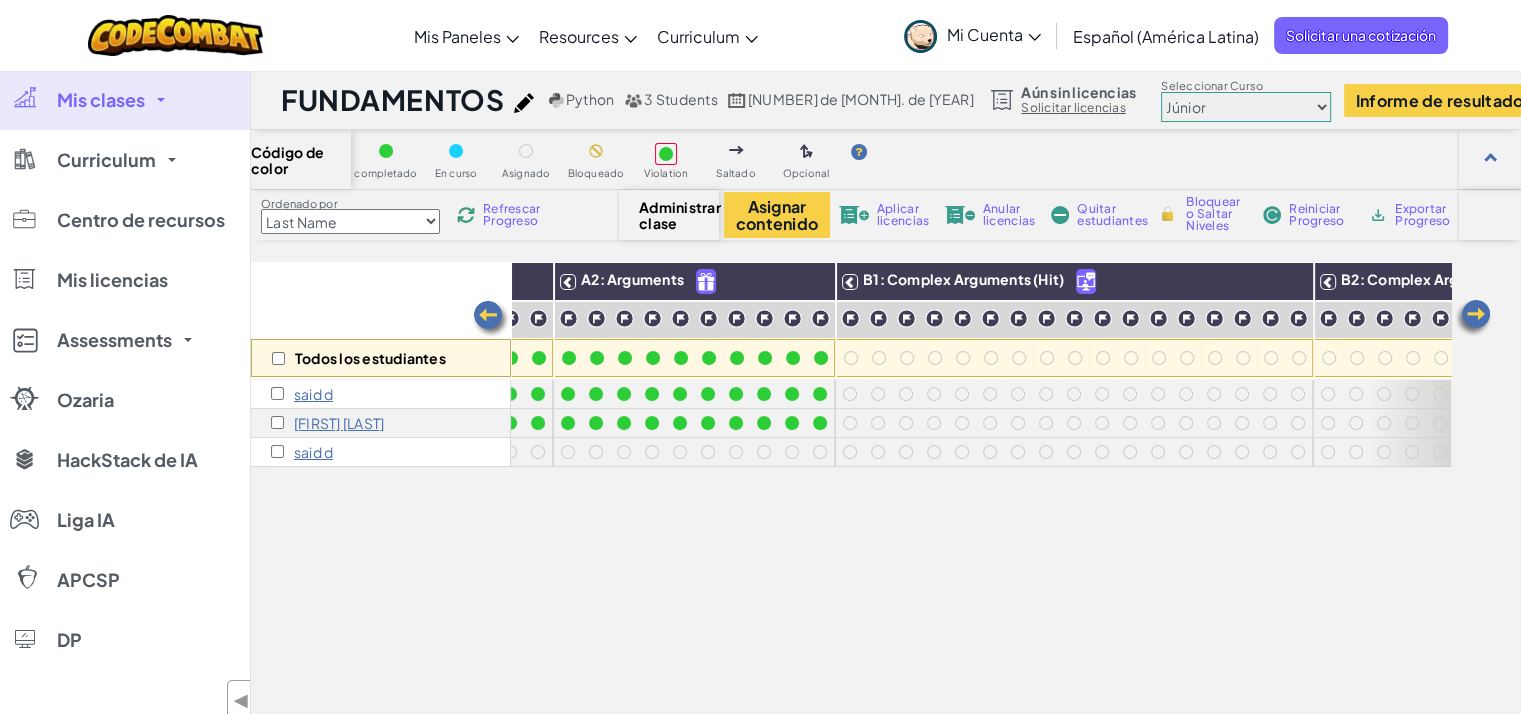 scroll, scrollTop: 0, scrollLeft: 150, axis: horizontal 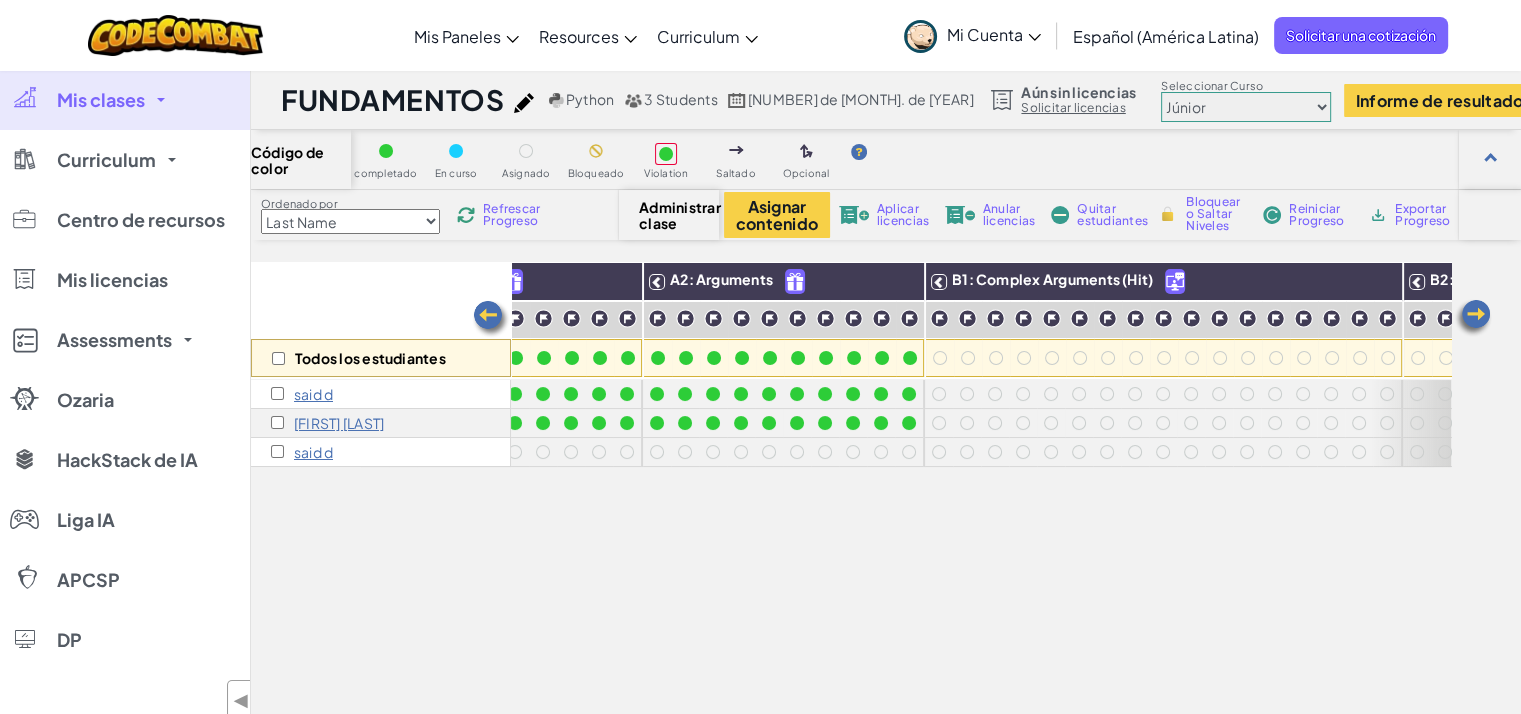 click at bounding box center [491, 319] 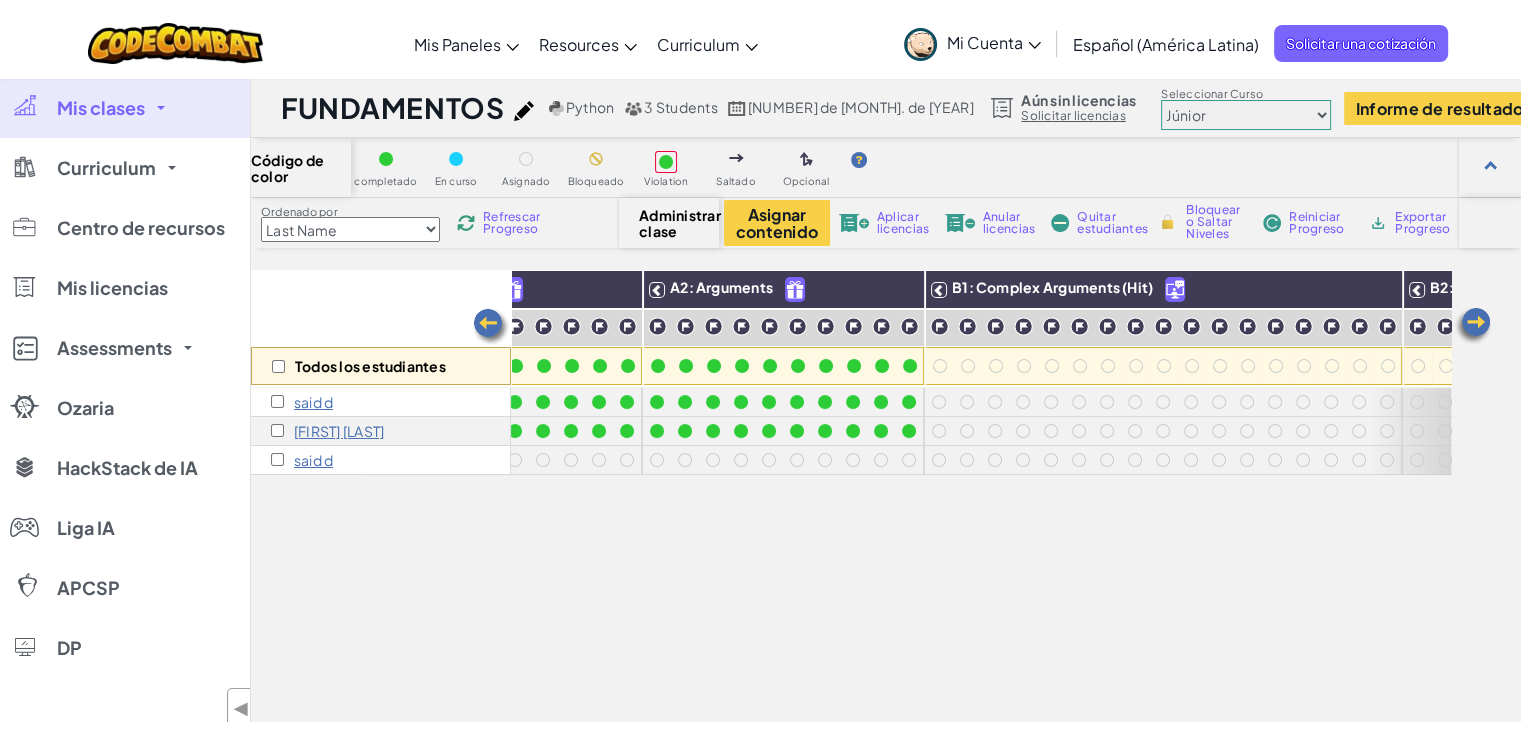 scroll, scrollTop: 0, scrollLeft: 0, axis: both 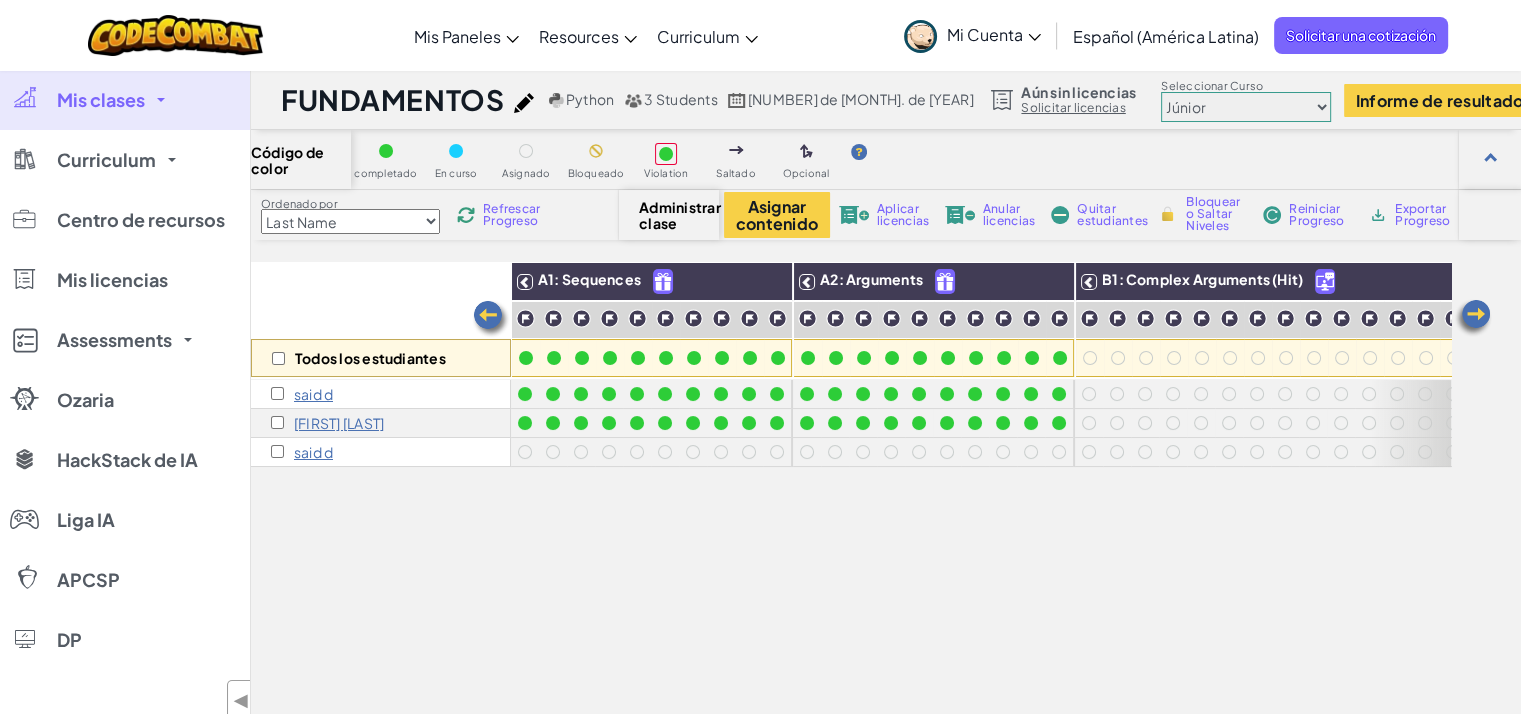 click at bounding box center [491, 319] 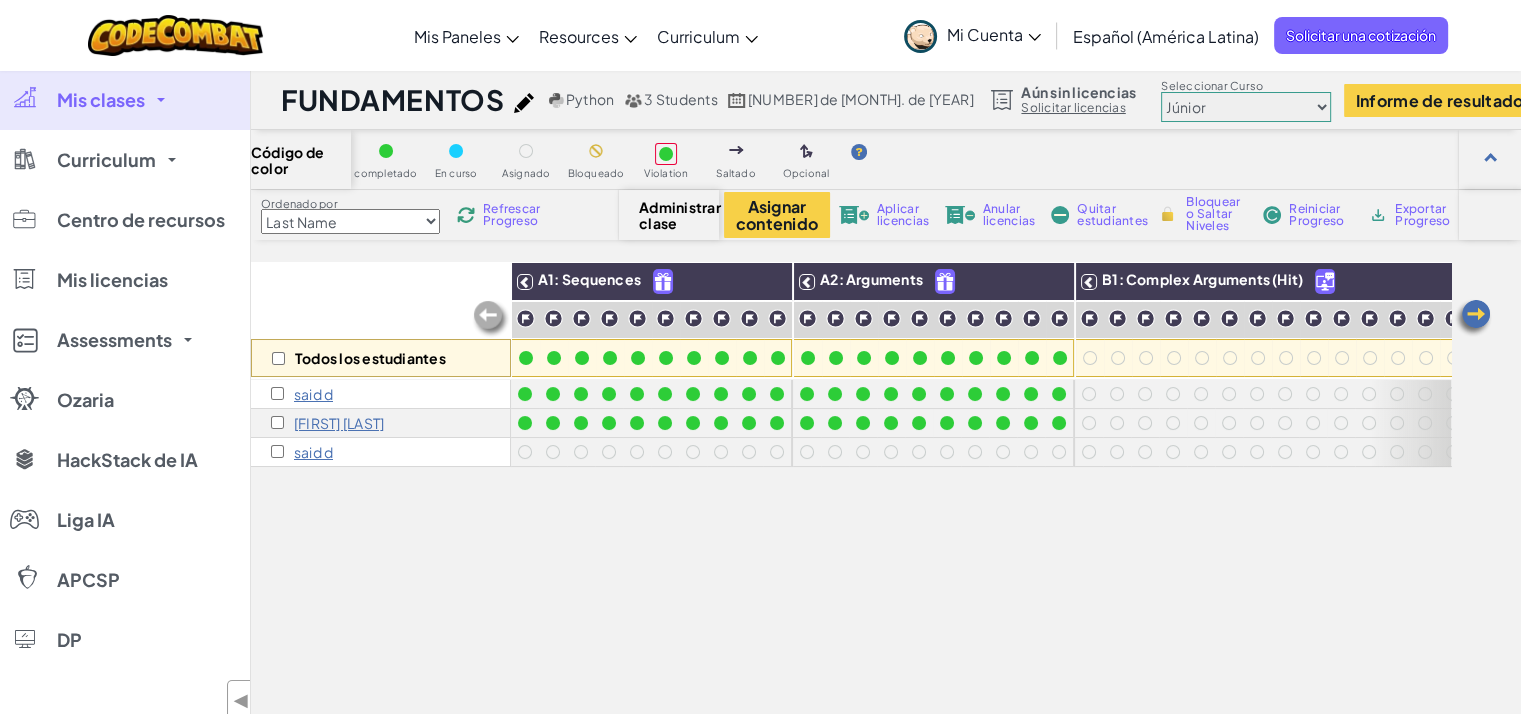 click on "Mis clases" at bounding box center (125, 100) 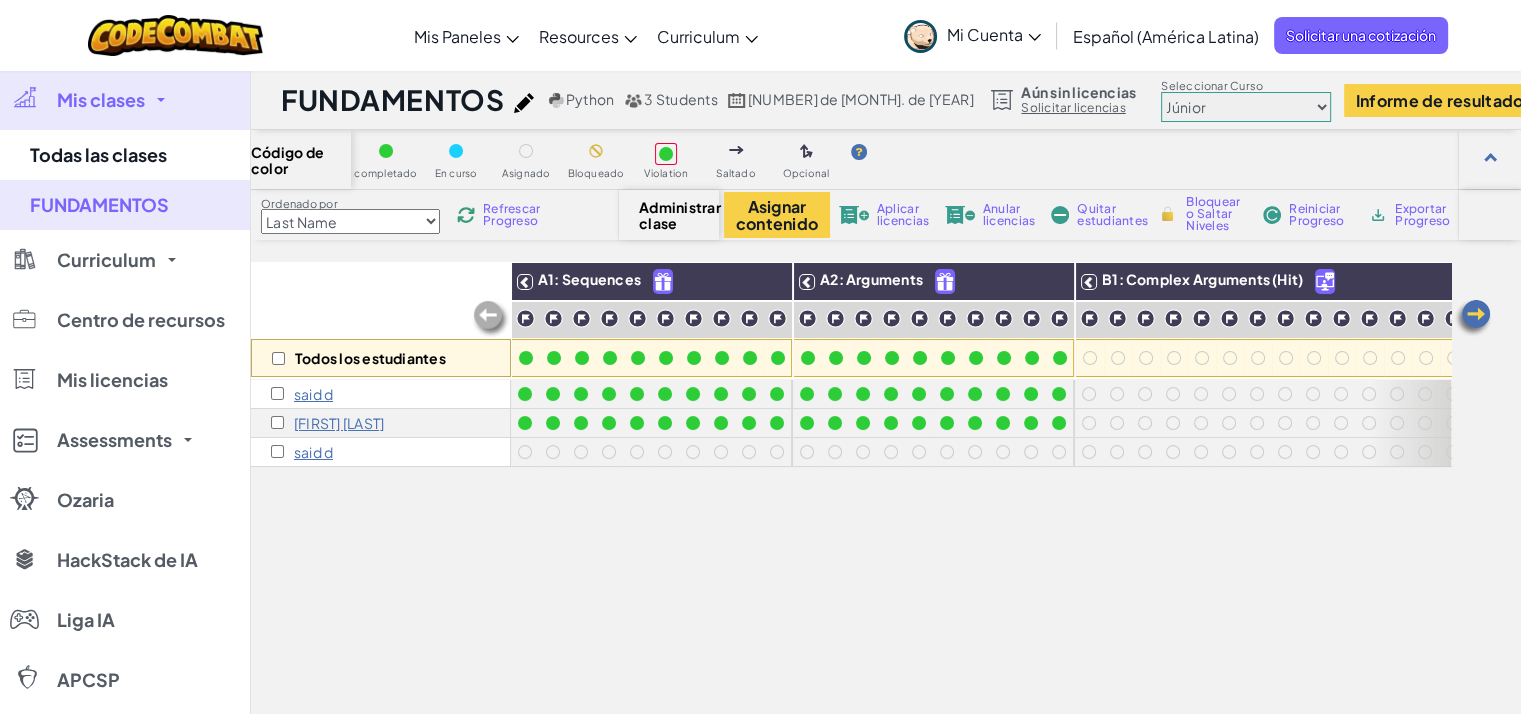 click on "Mis clases" at bounding box center (125, 100) 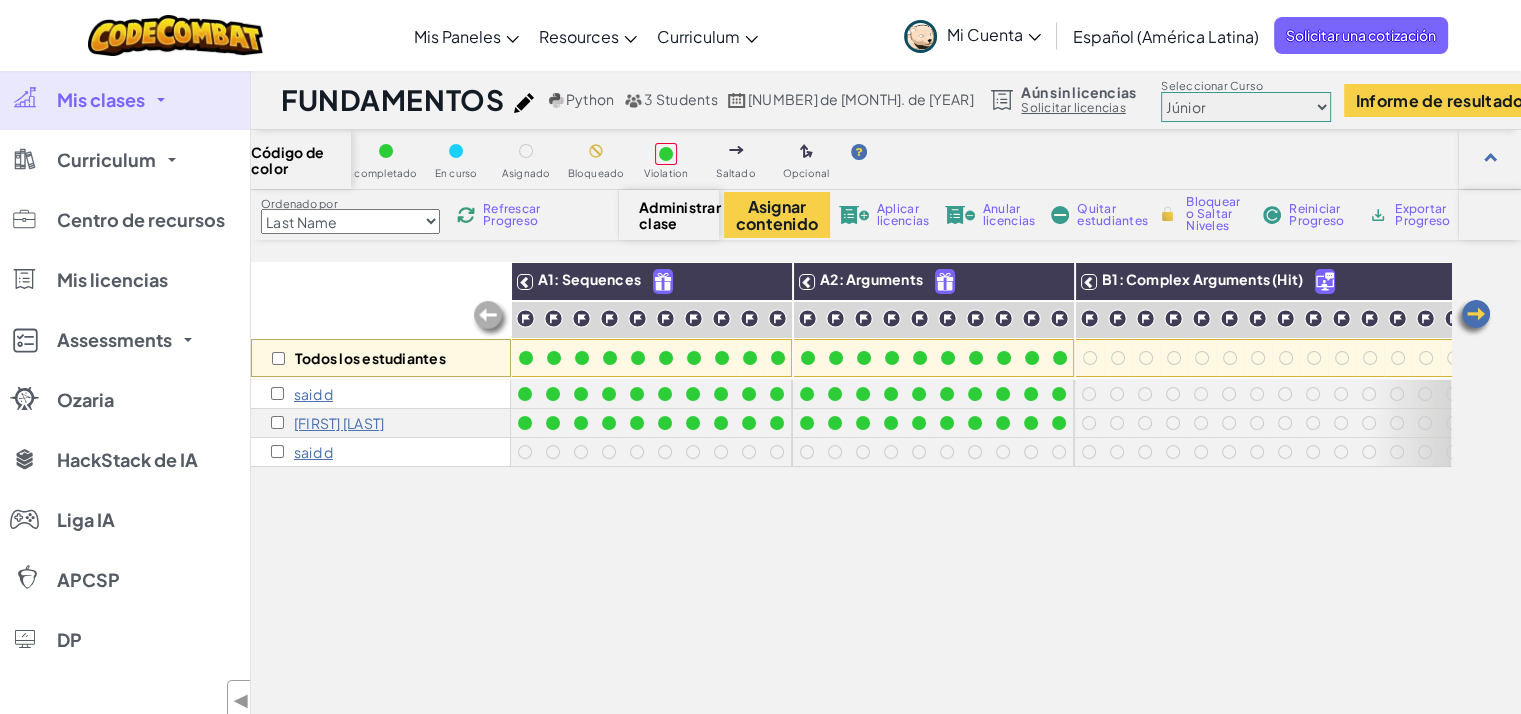 click on "Mis clases" at bounding box center [125, 100] 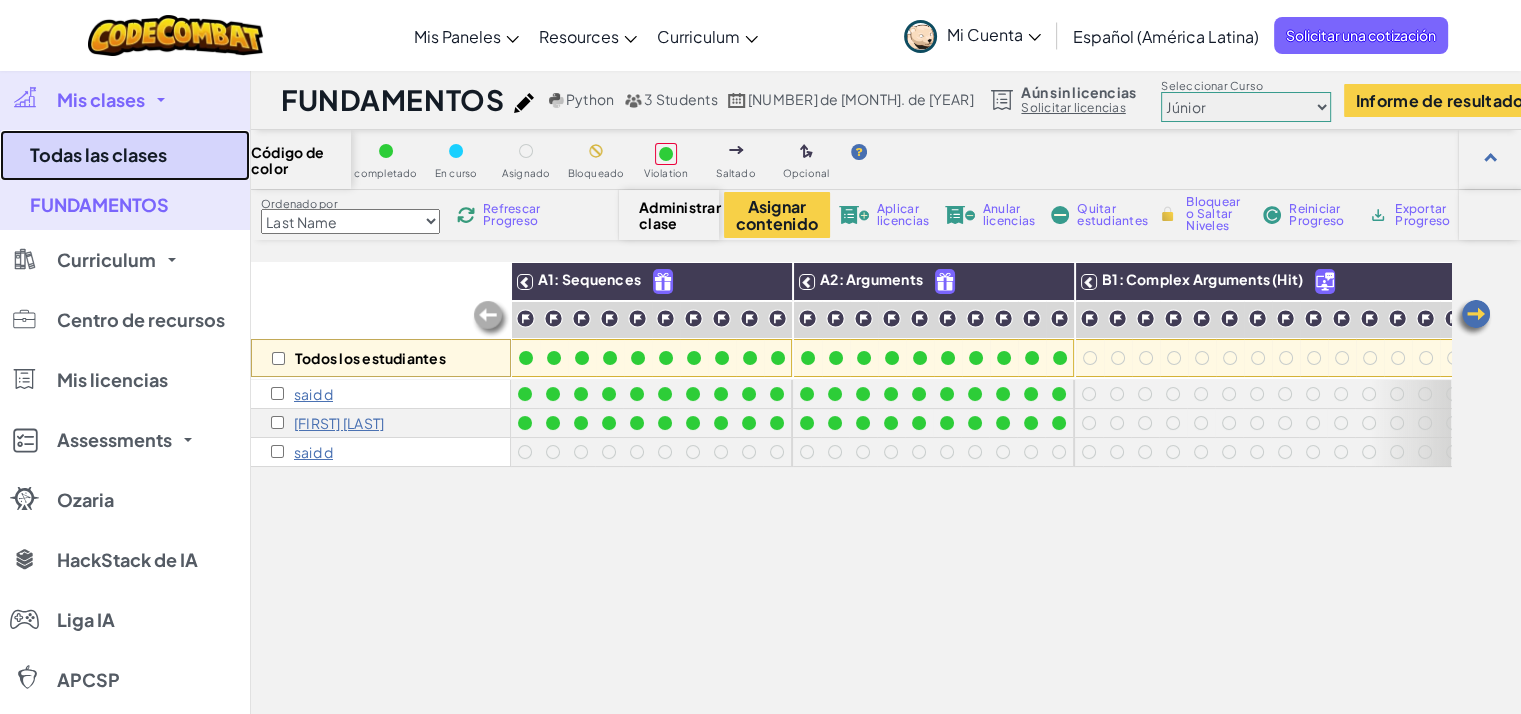click on "Todas las clases" at bounding box center (125, 155) 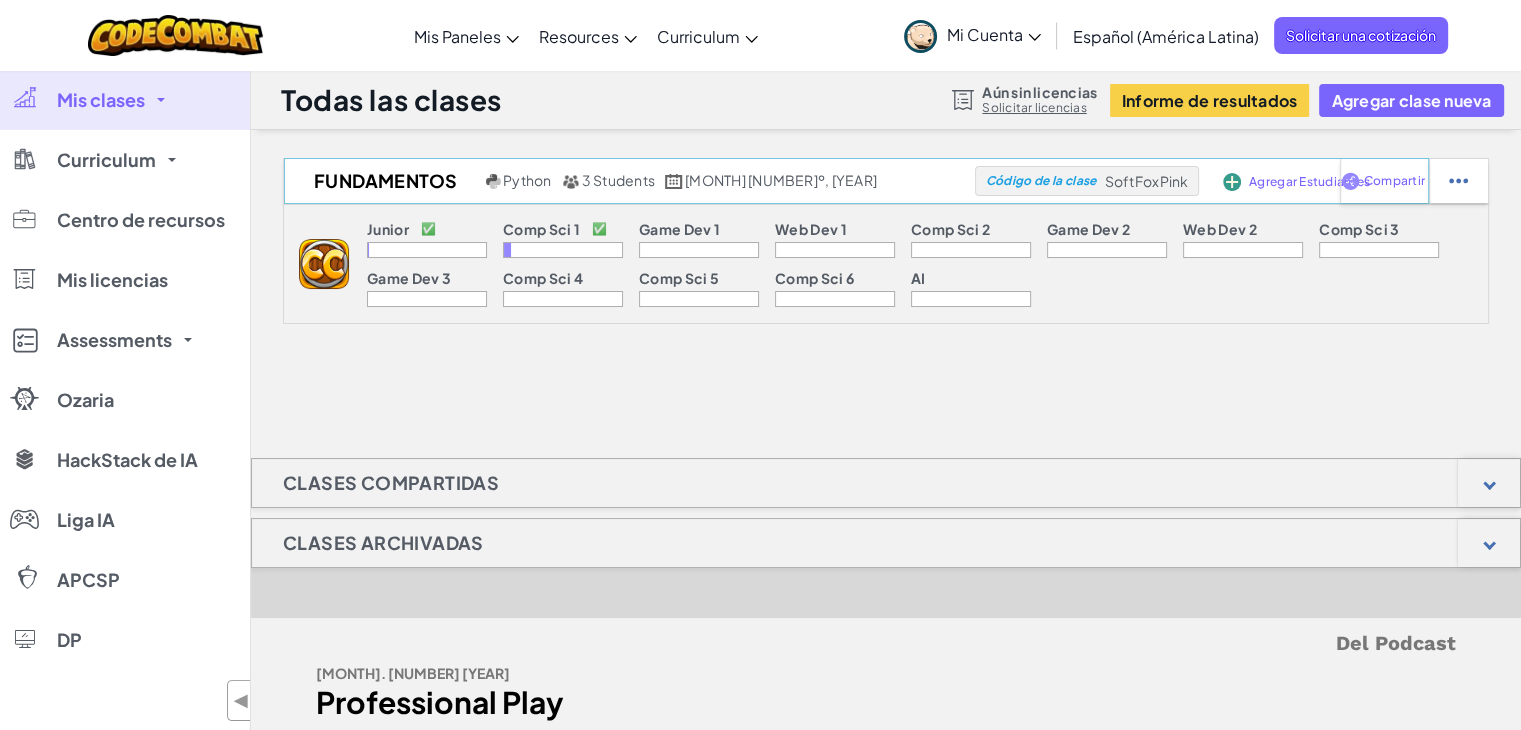 scroll, scrollTop: 0, scrollLeft: 0, axis: both 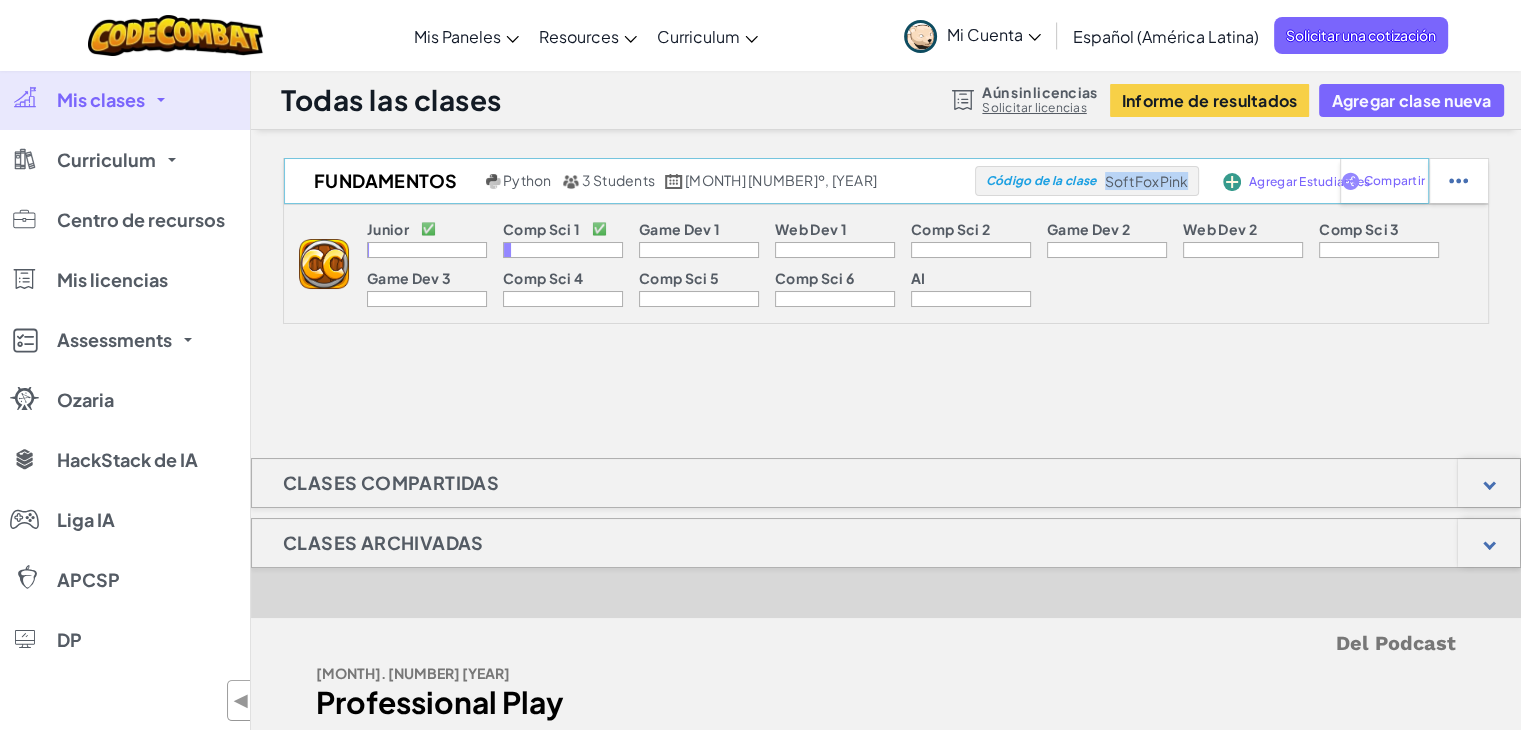 drag, startPoint x: 1107, startPoint y: 179, endPoint x: 1189, endPoint y: 170, distance: 82.492424 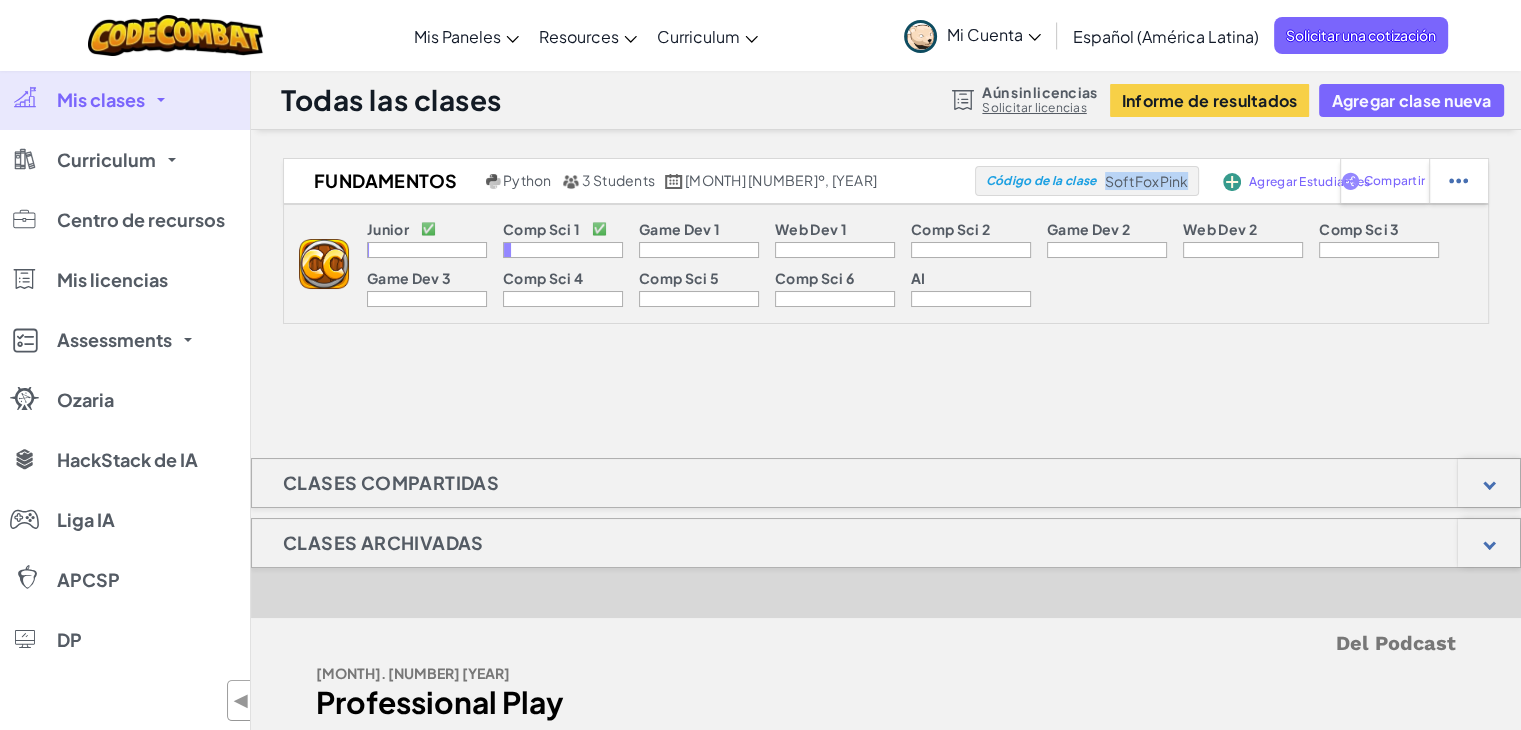 click on "Mis clases" at bounding box center (125, 100) 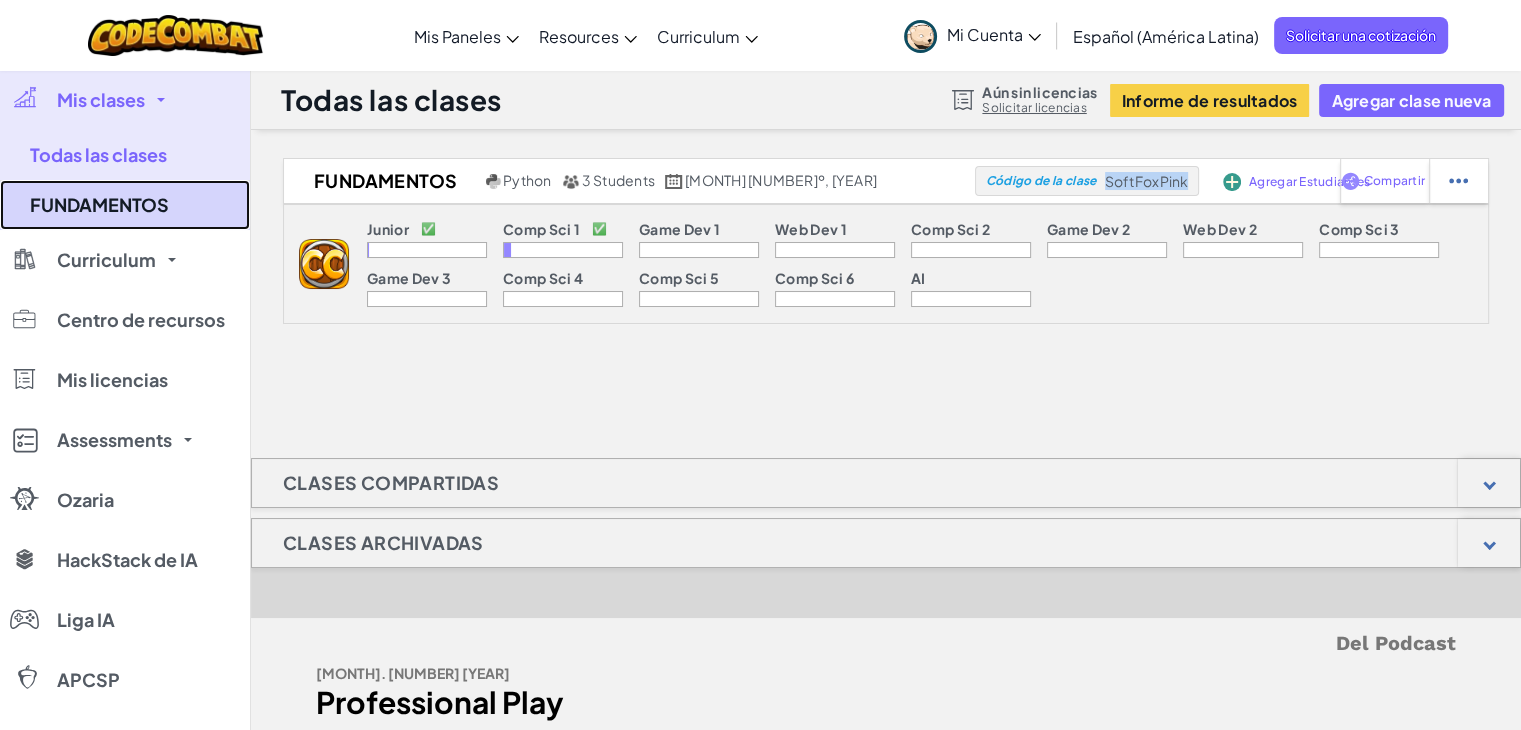 click on "FUNDAMENTOS" at bounding box center (125, 205) 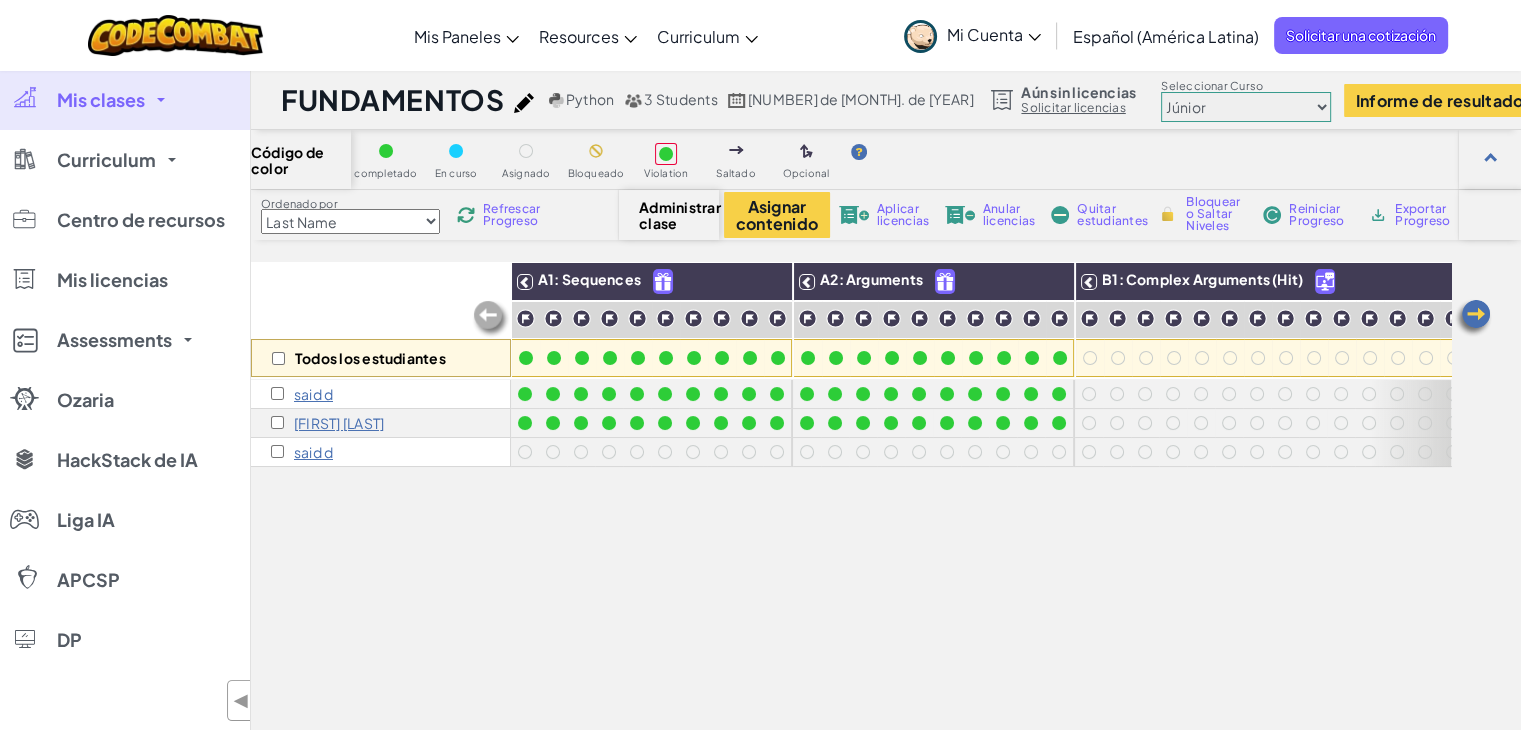 scroll, scrollTop: 0, scrollLeft: 0, axis: both 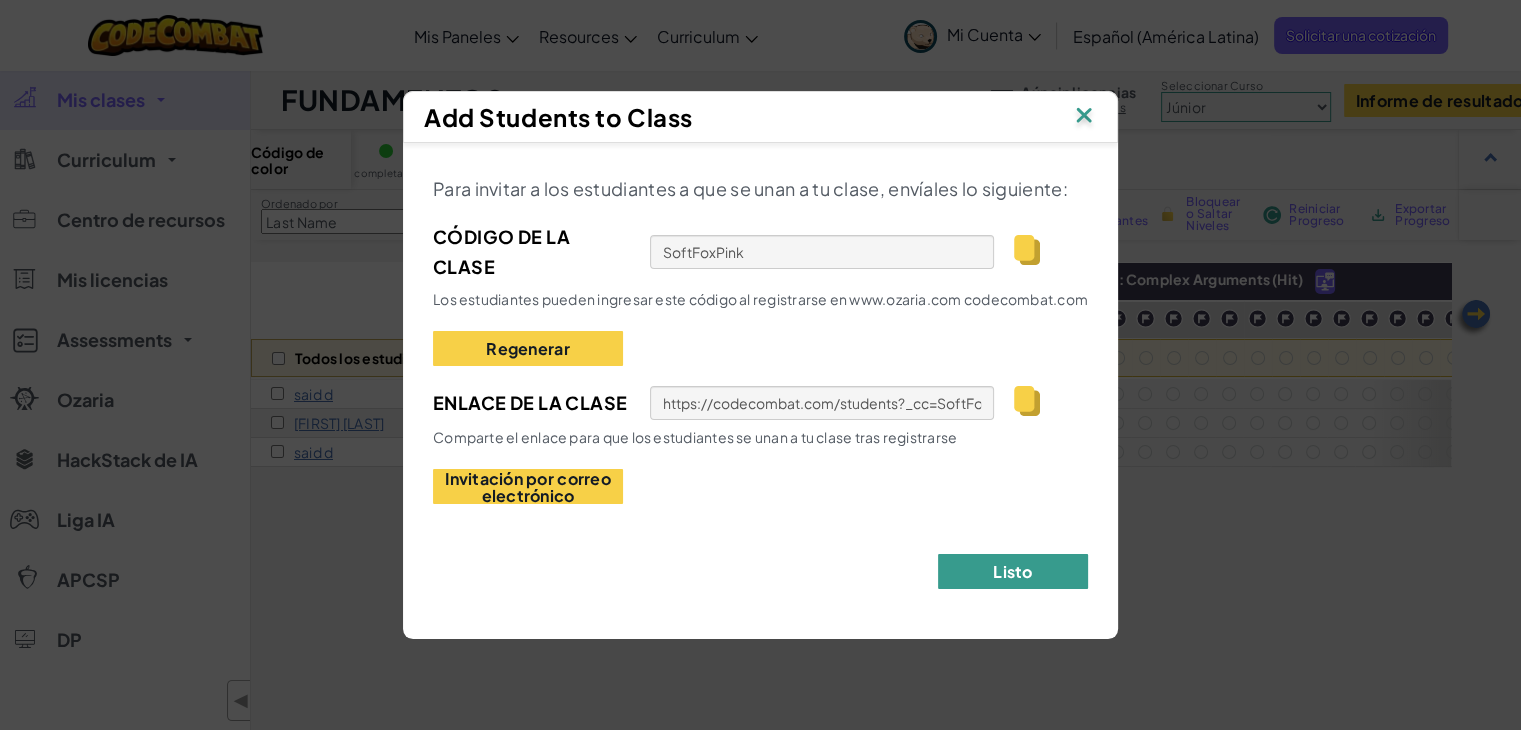 click on "Listo" at bounding box center [1013, 571] 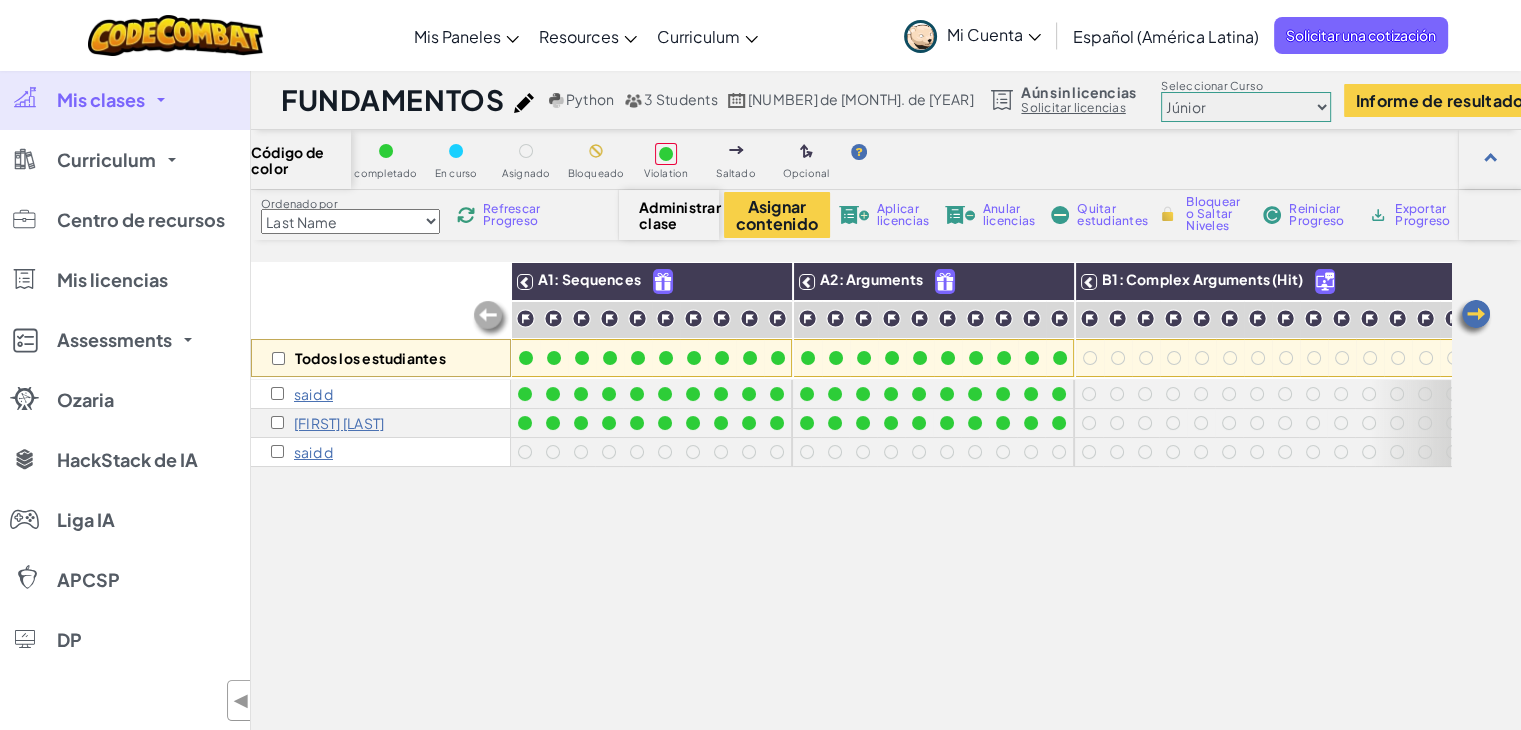 click on "Todos los estudiantes       A1: Sequences                                                                               A2: Arguments                                                                               B1: Complex Arguments (Hit)                                                                                                                         B2: Complex Arguments (Spin)                                                                                     C1: Complex Arguments (Zap)                                                                                                                   C2: Intro to Loops                                                                                                                   D1: Complex Loops                                                                                                                   D2: Intro to Conditionals" at bounding box center [851, 577] 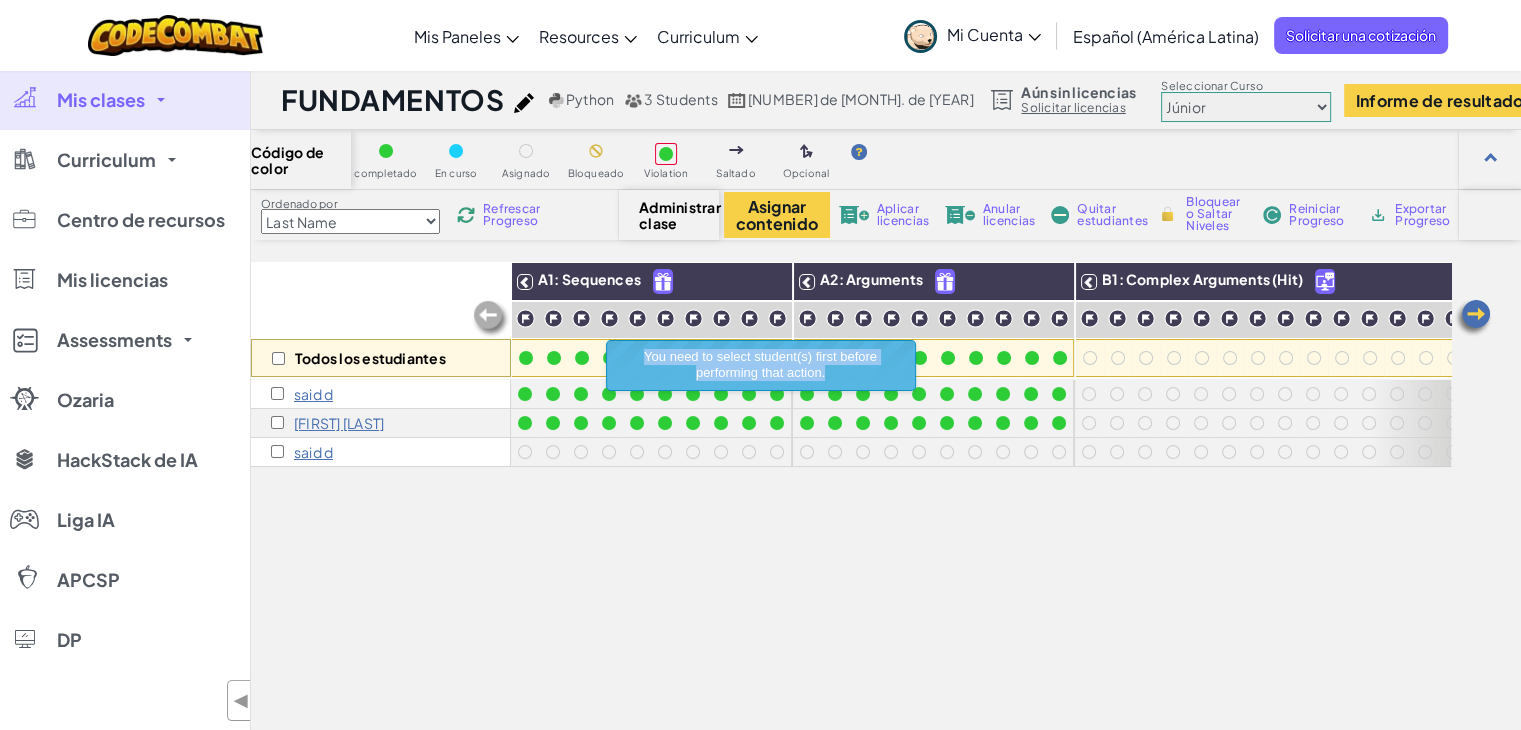 drag, startPoint x: 632, startPoint y: 352, endPoint x: 825, endPoint y: 366, distance: 193.50711 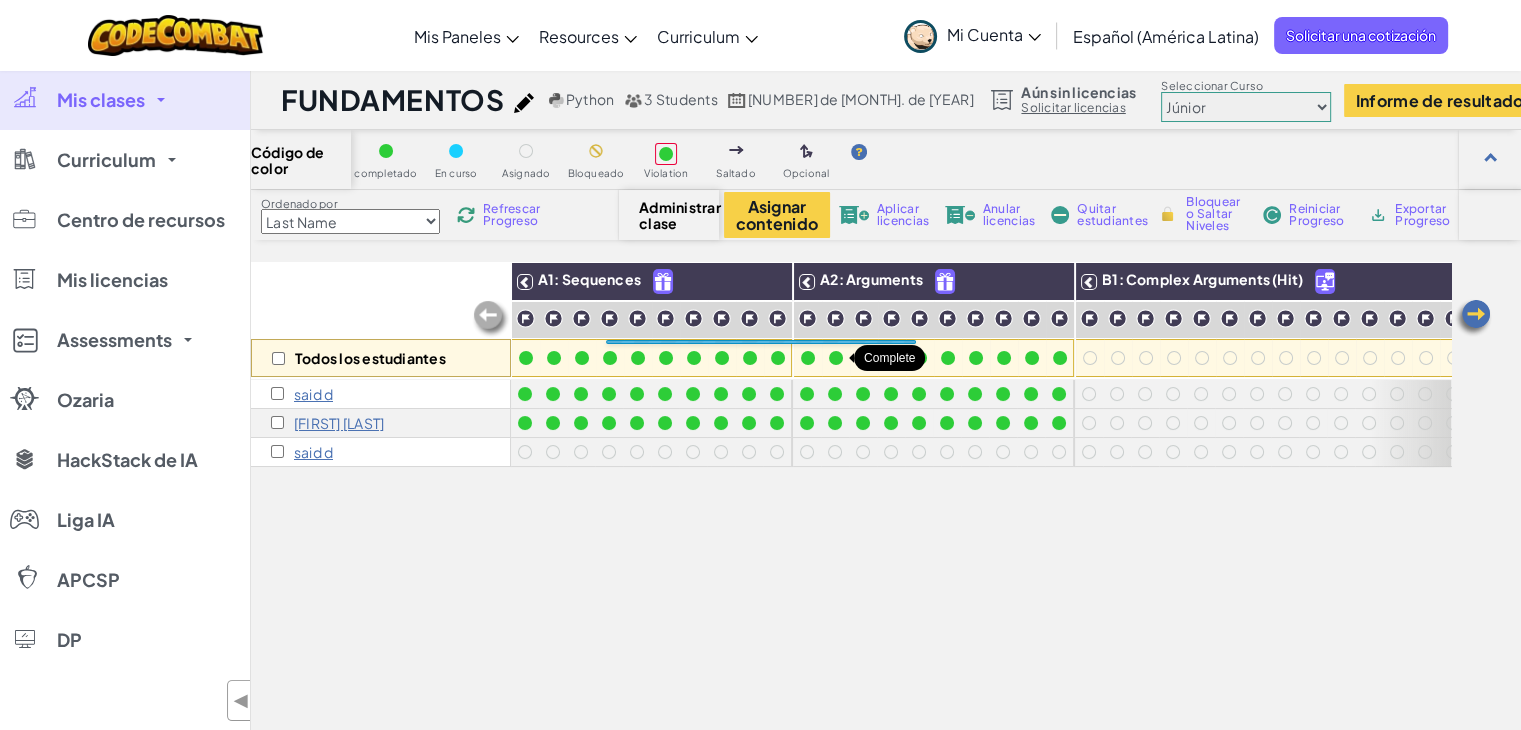 copy on "You need to select student(s) first before performing that action." 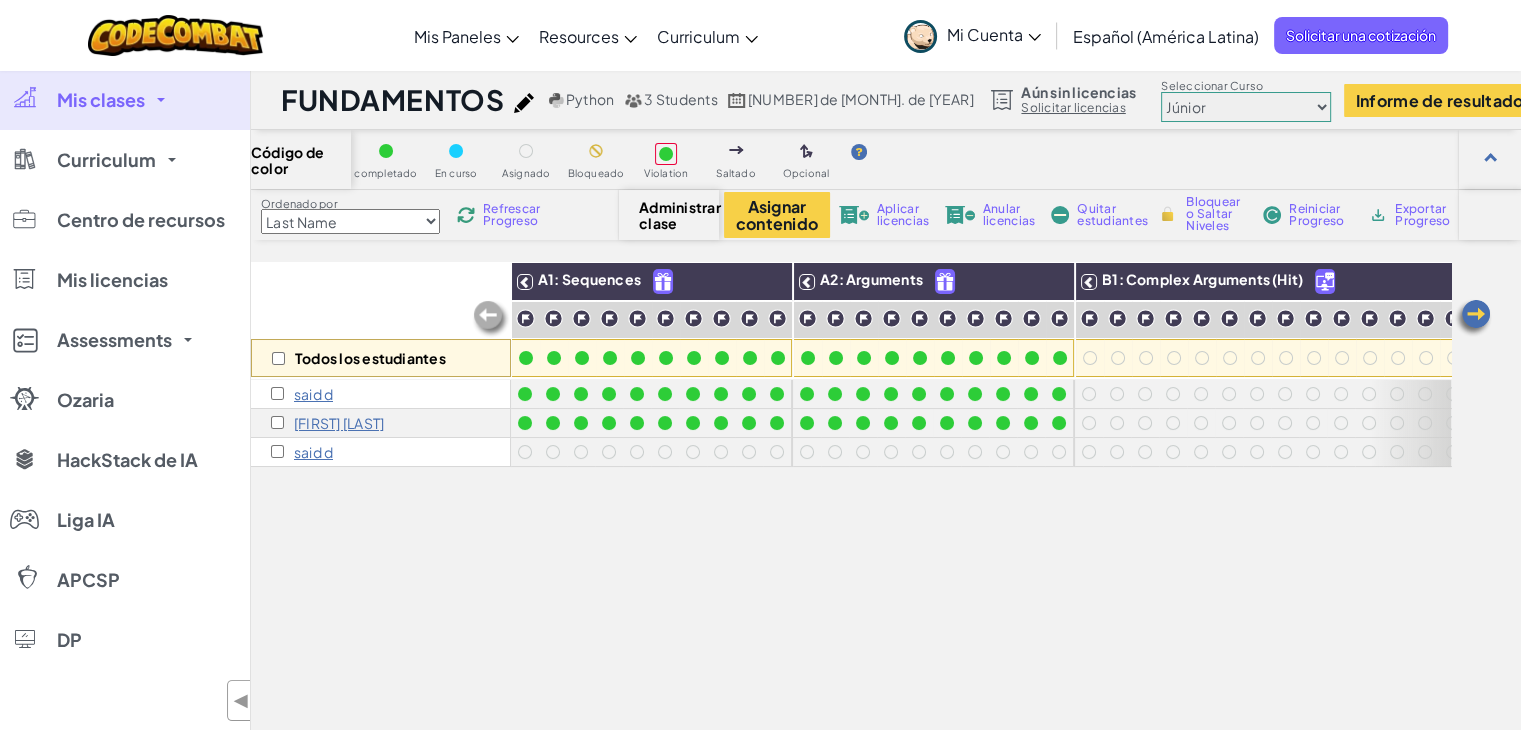 click on "Aplicar licencias" at bounding box center [903, 215] 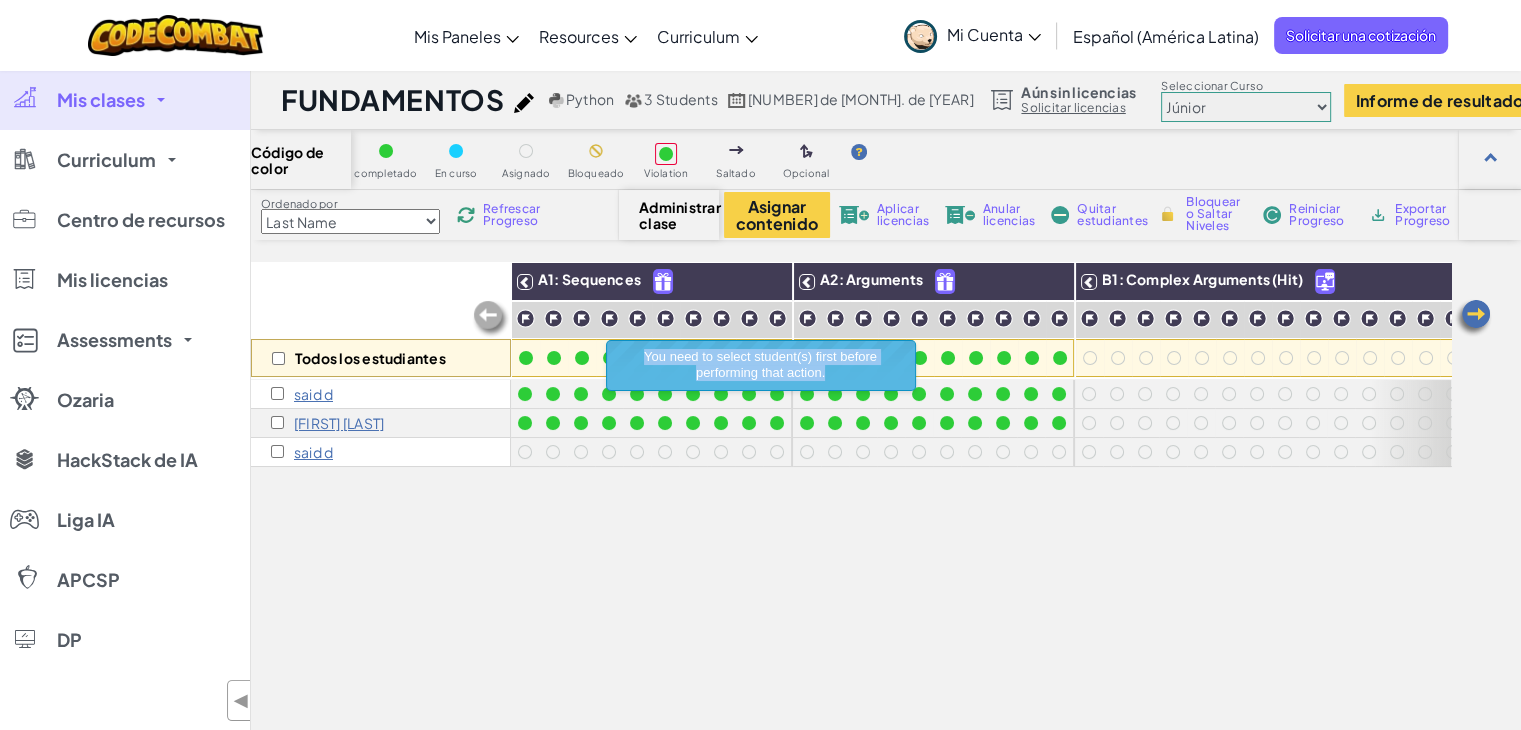 drag, startPoint x: 641, startPoint y: 352, endPoint x: 831, endPoint y: 378, distance: 191.77069 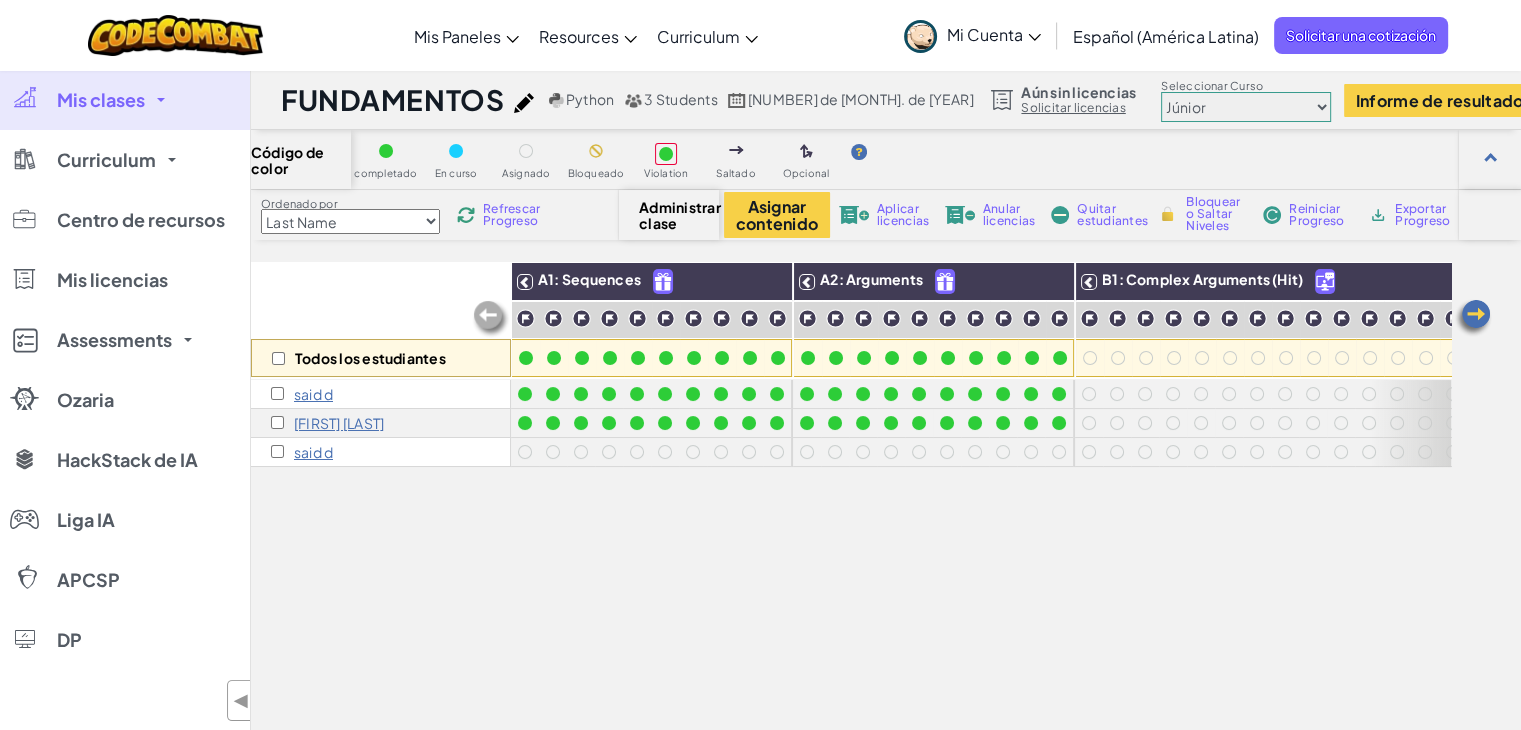 click on "[FIRST] [LAST]" at bounding box center (339, 423) 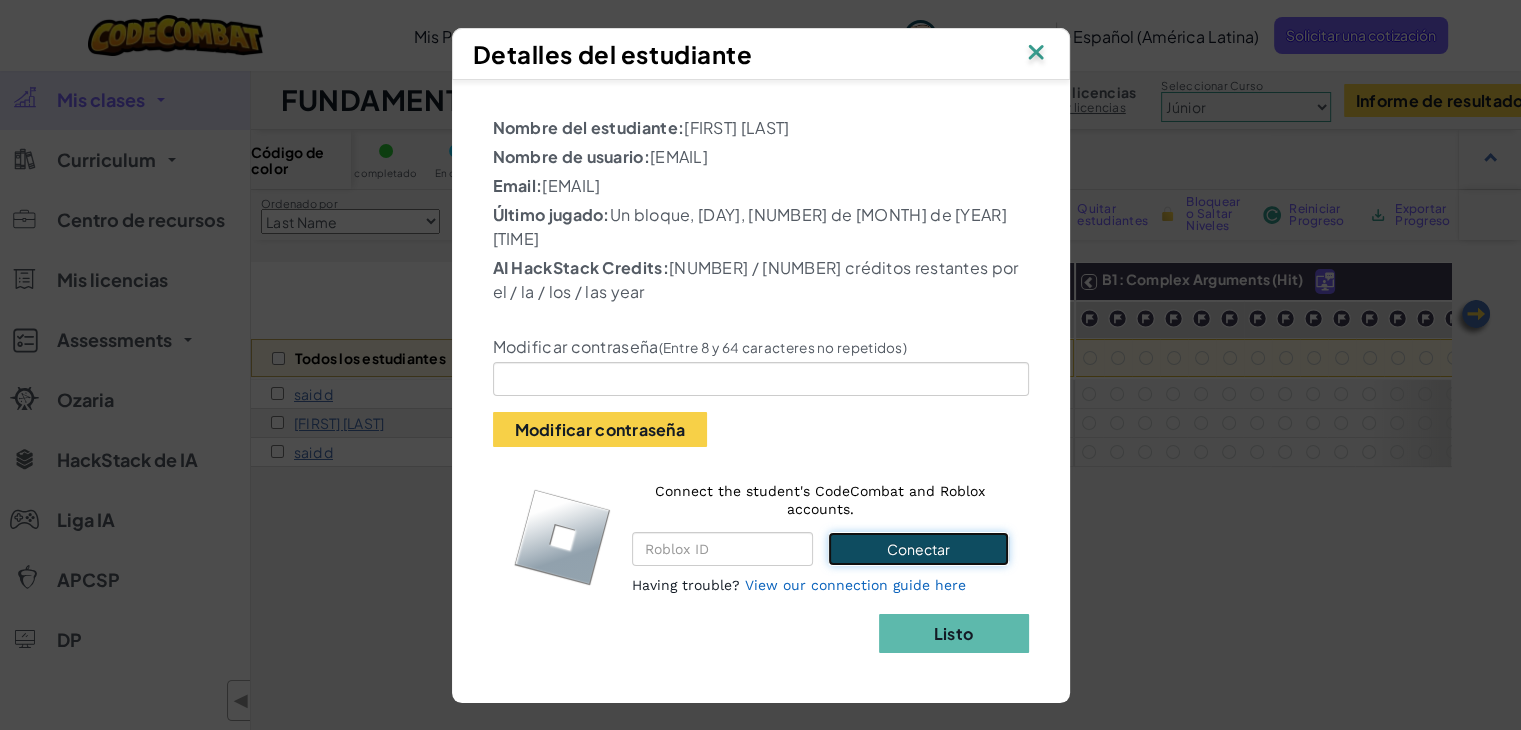 click on "Conectar" at bounding box center [918, 549] 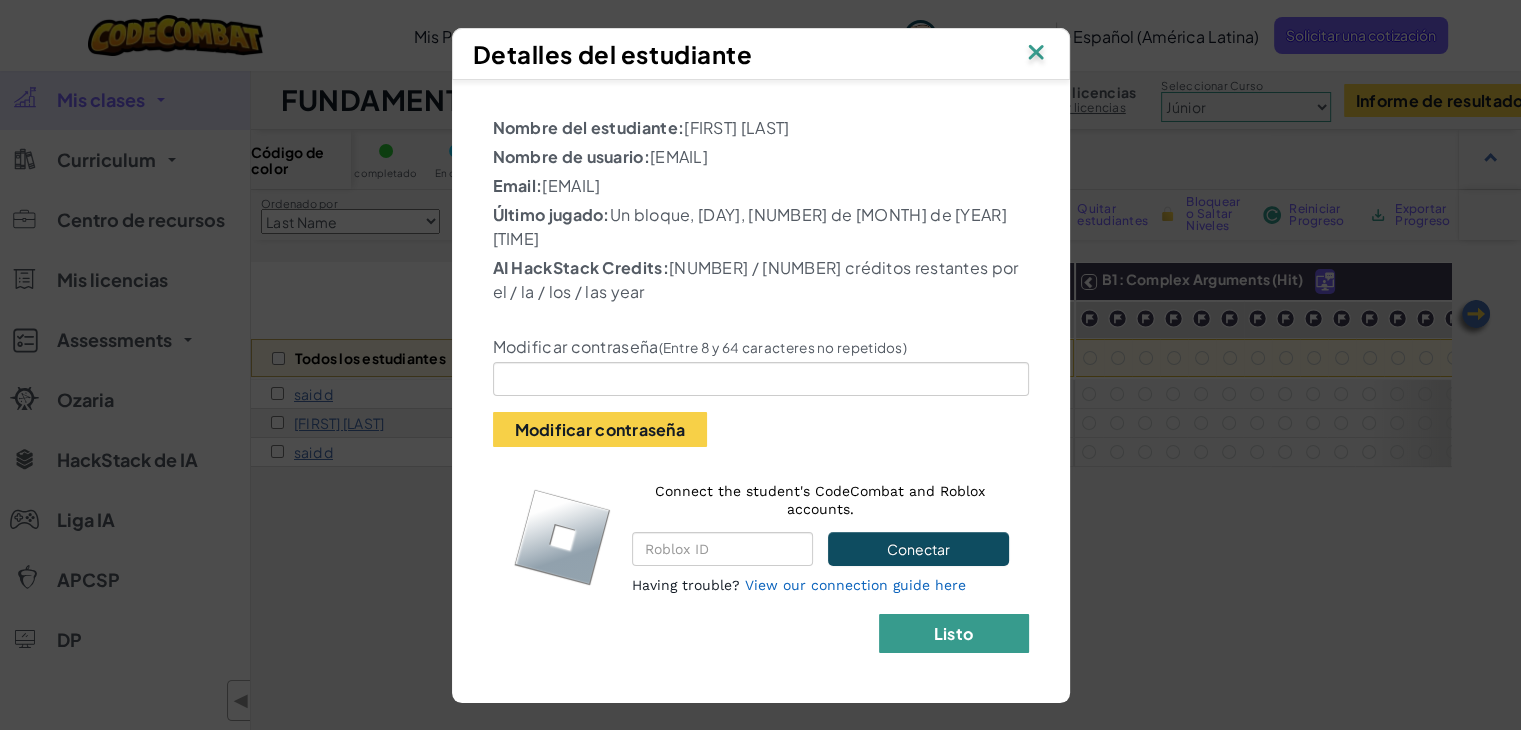click on "Listo" at bounding box center (954, 633) 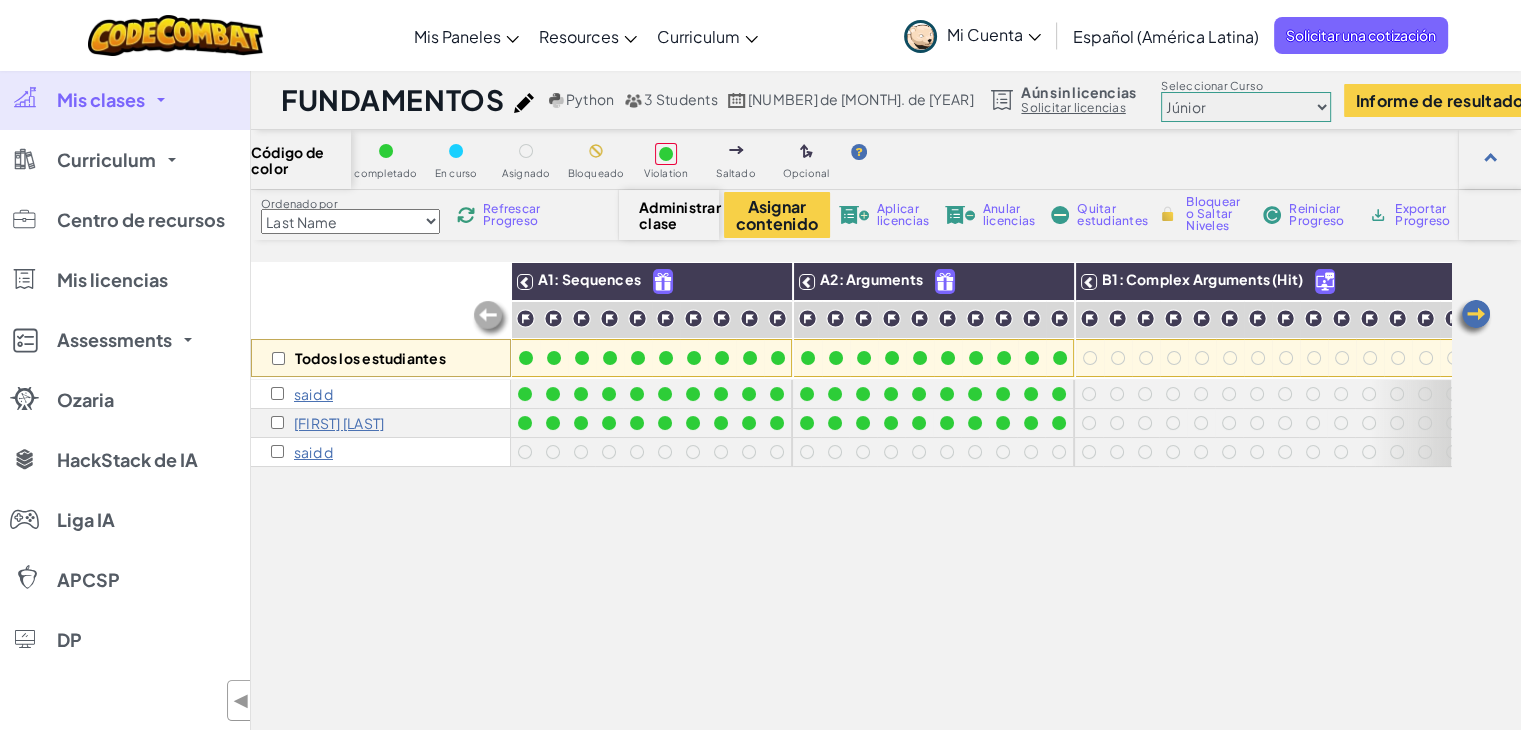 click at bounding box center [161, 100] 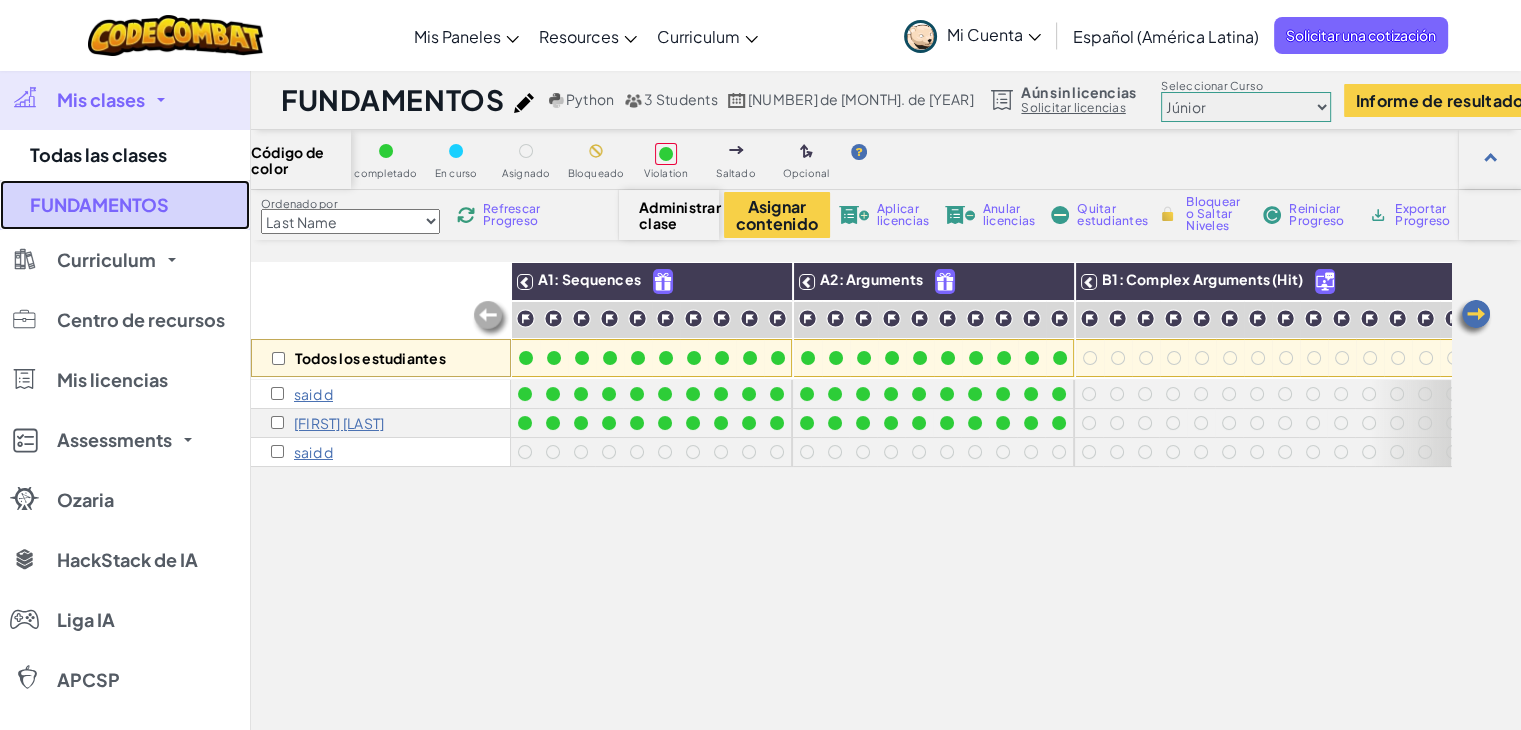 click on "FUNDAMENTOS" at bounding box center [125, 205] 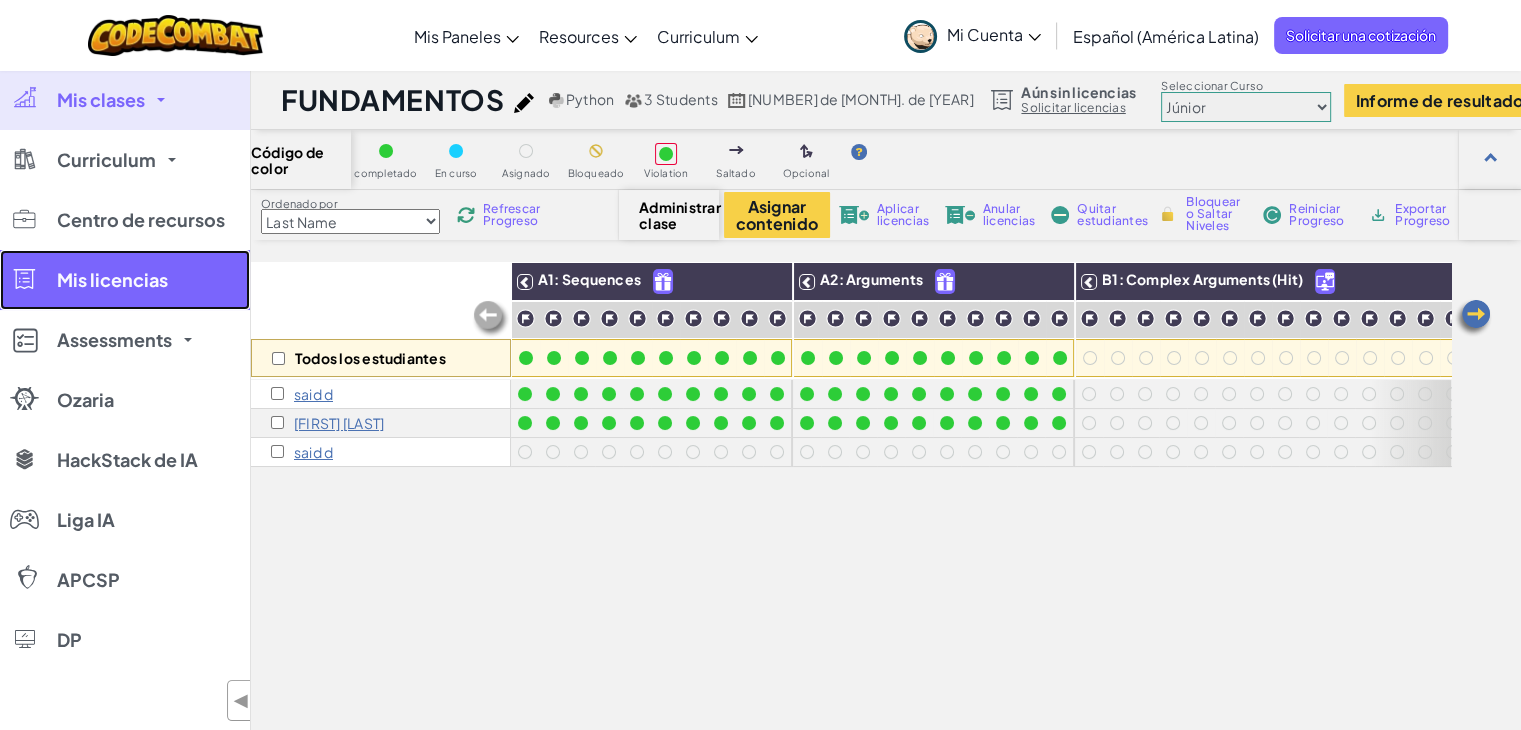 click on "Mis licencias" at bounding box center [112, 280] 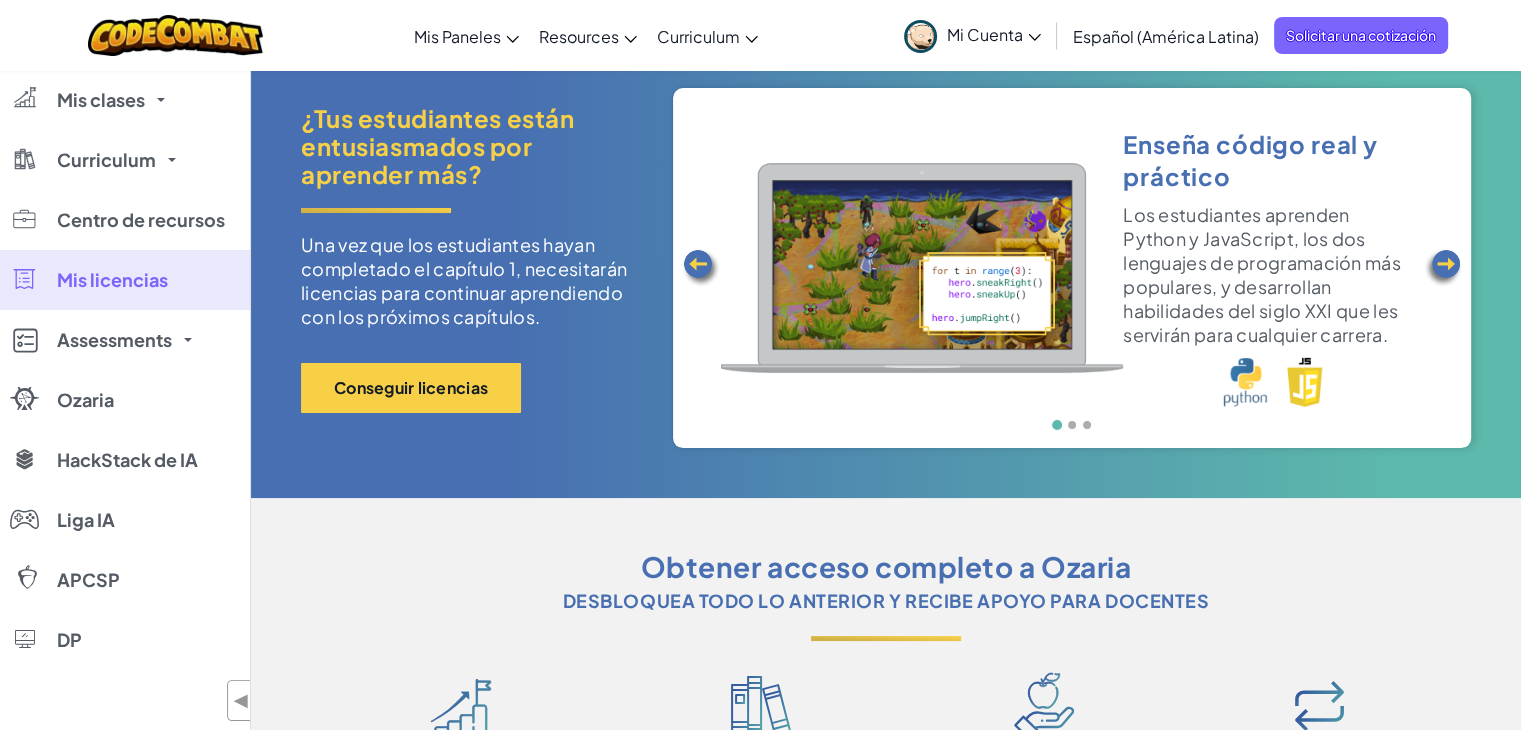scroll, scrollTop: 100, scrollLeft: 0, axis: vertical 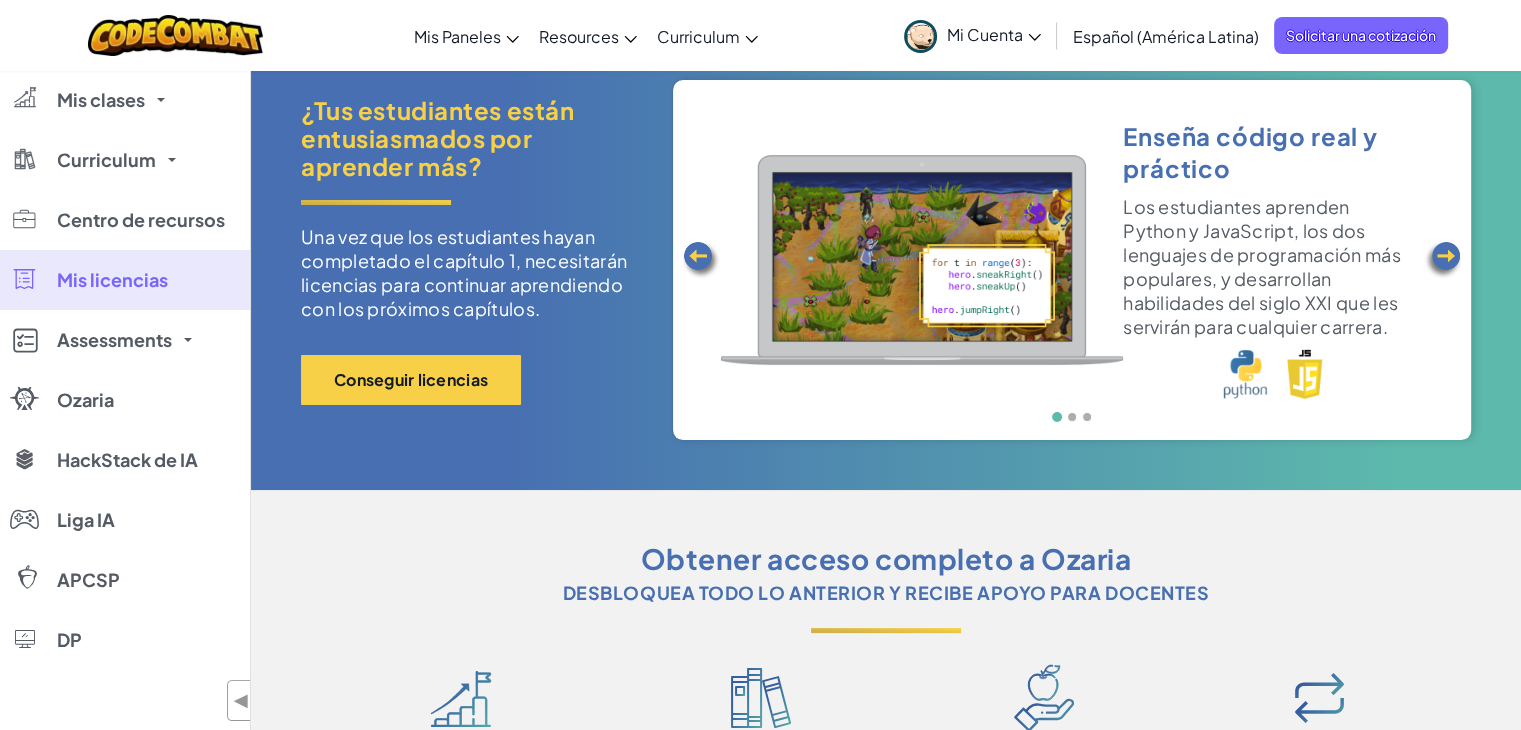 click at bounding box center (1443, 260) 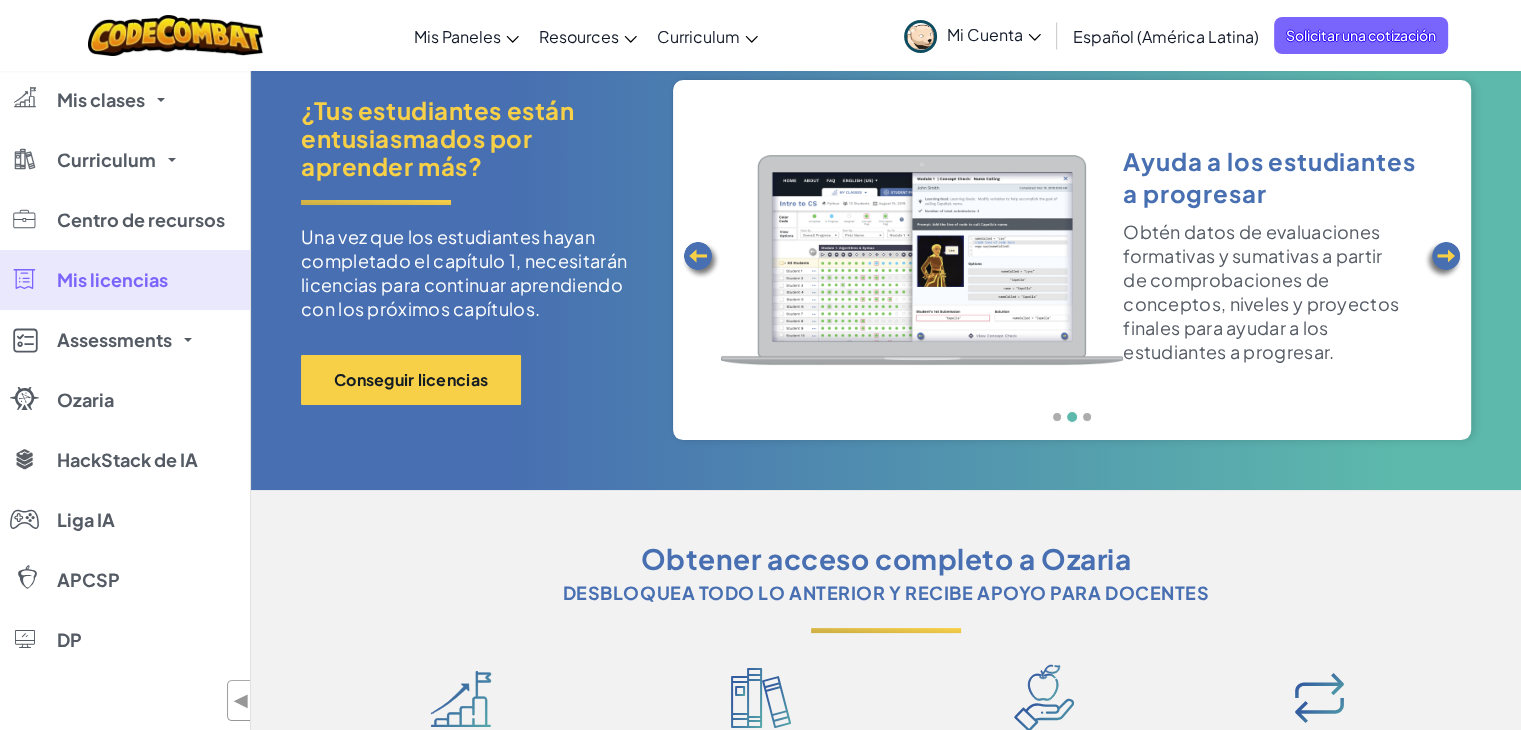 click at bounding box center (1443, 260) 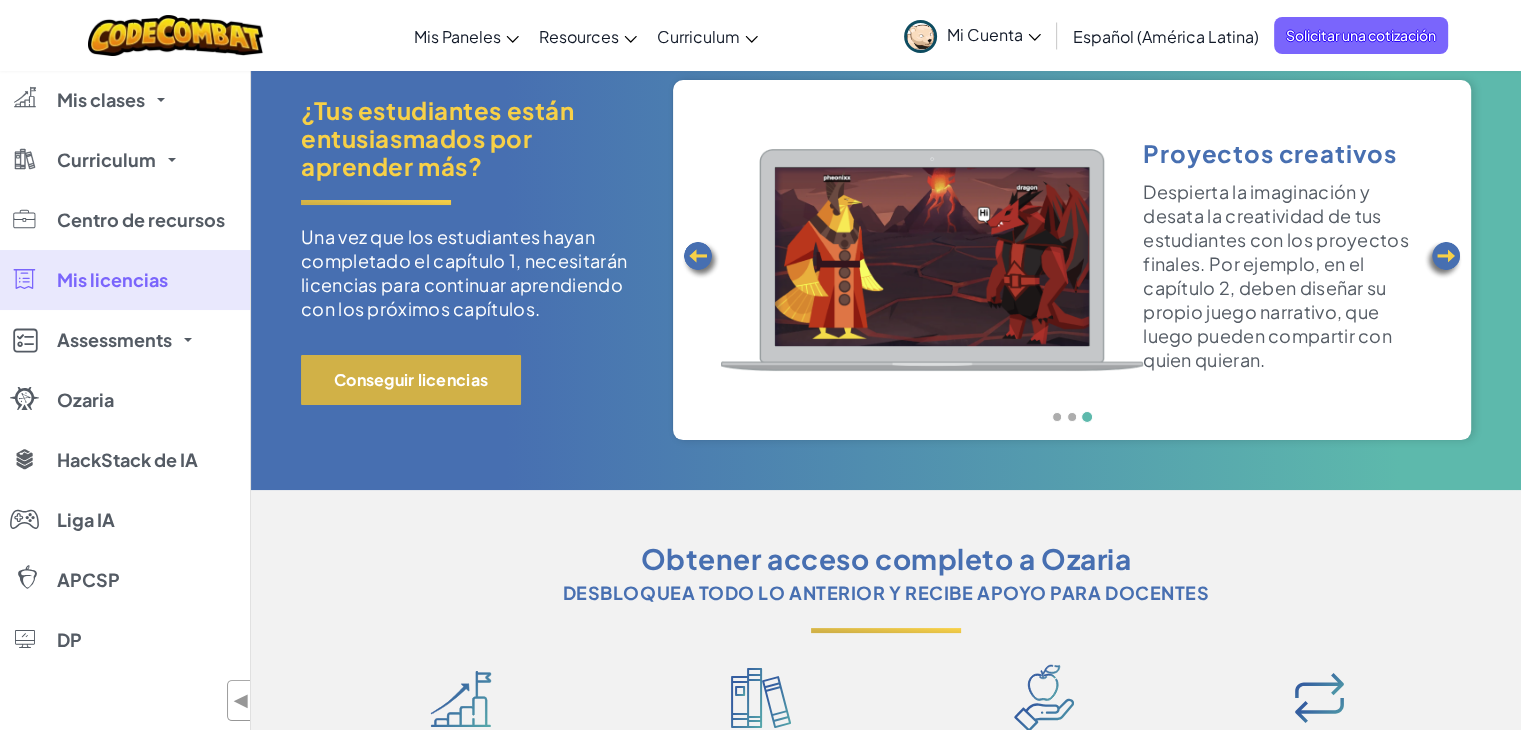 click on "Conseguir licencias" at bounding box center (411, 380) 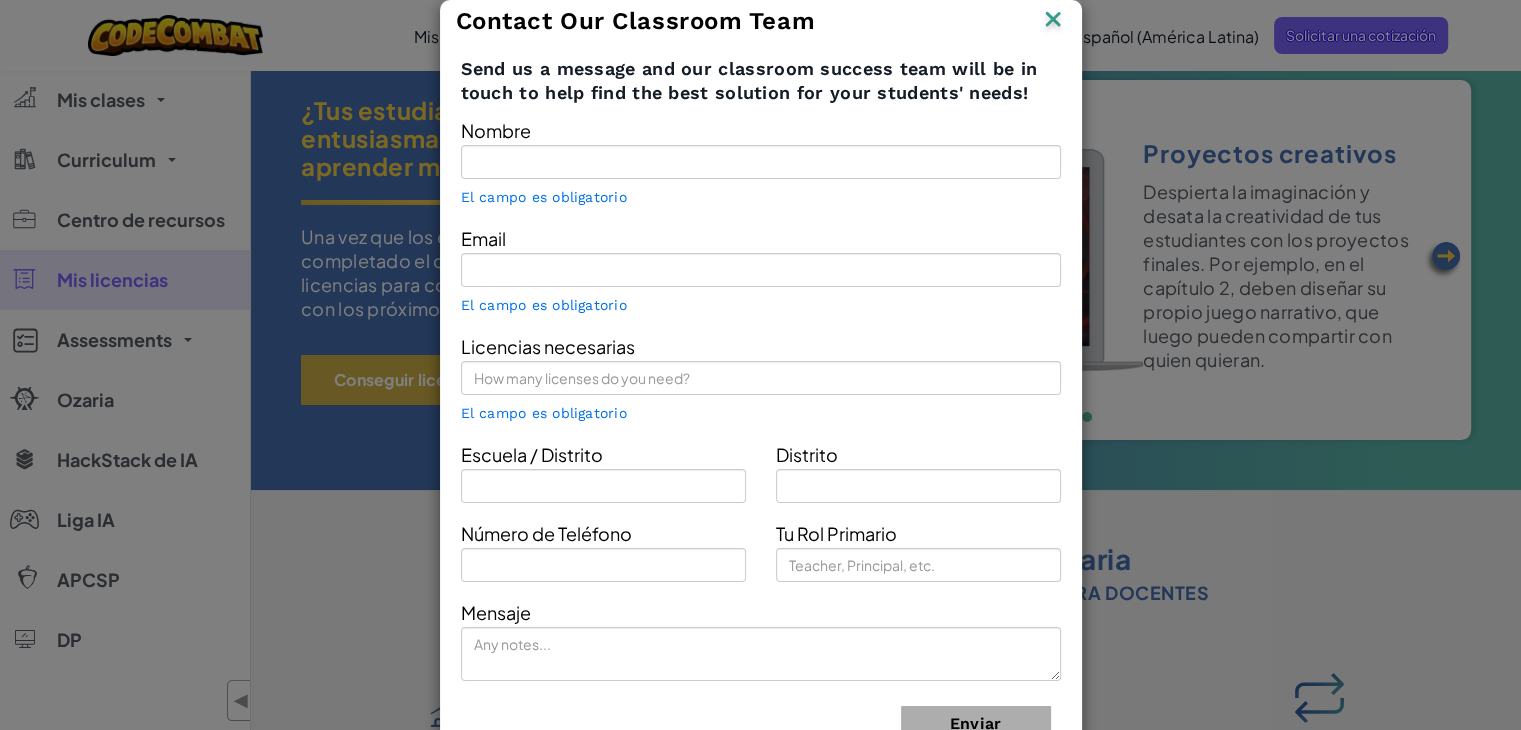 type on "[FIRST] [LAST]" 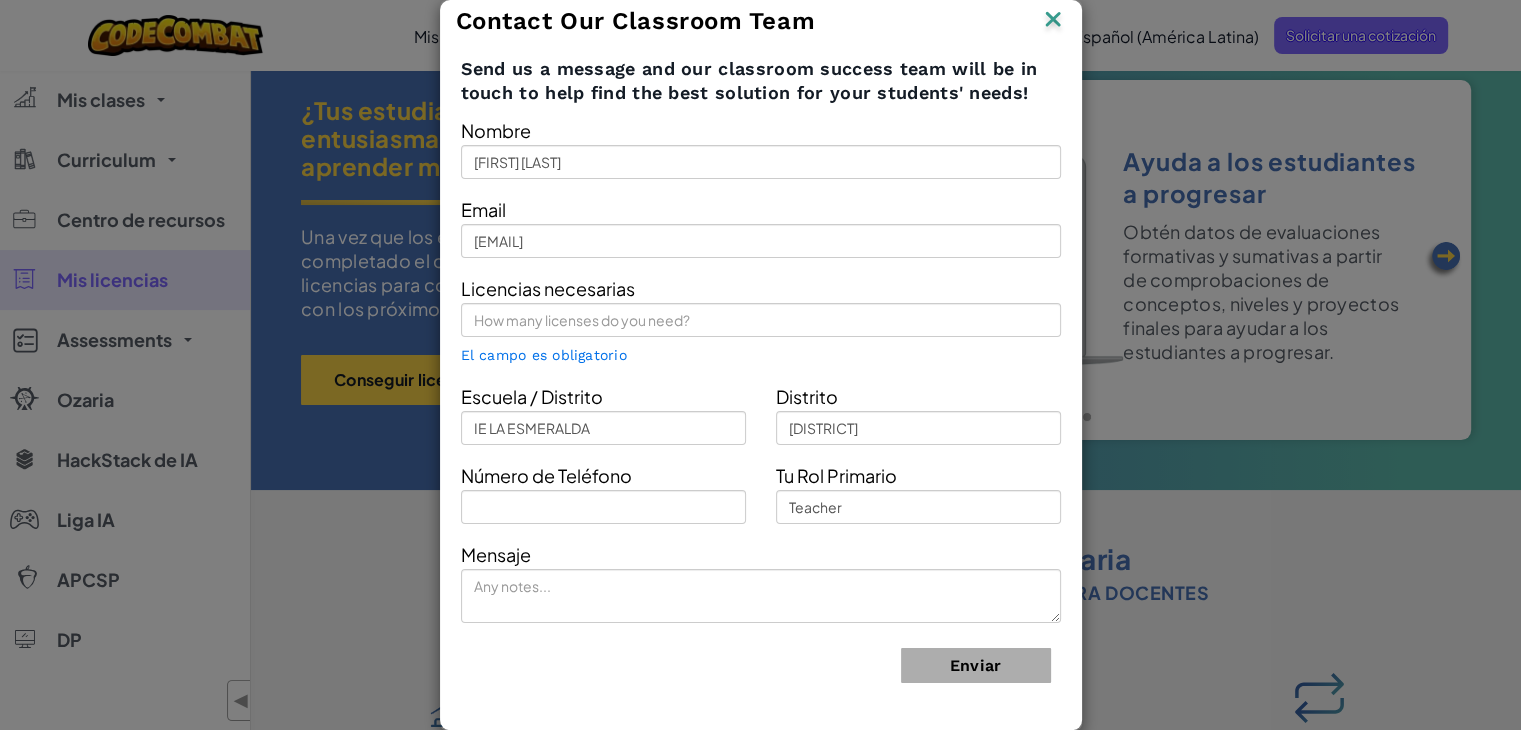 drag, startPoint x: 461, startPoint y: 17, endPoint x: 1028, endPoint y: 91, distance: 571.80853 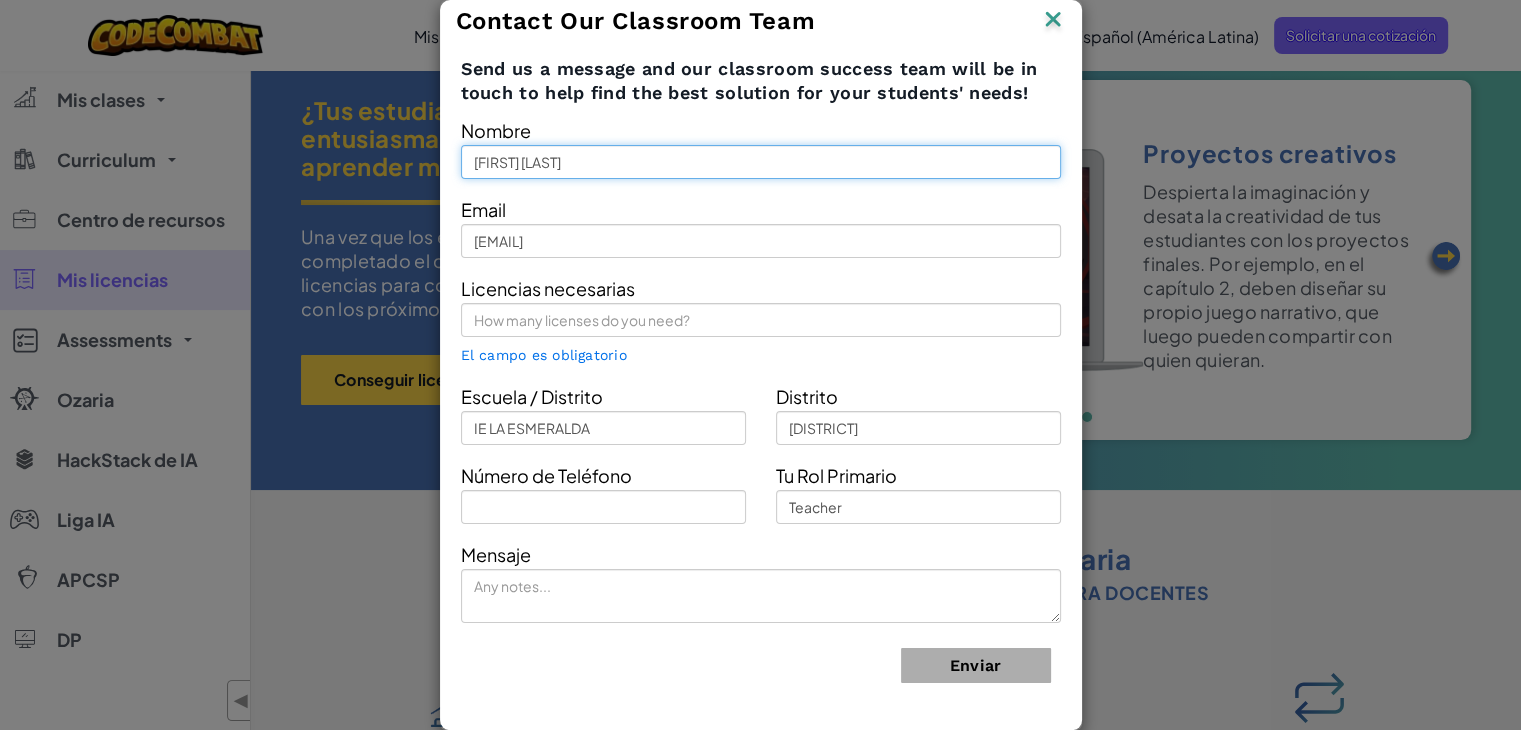 click on "[FIRST] [LAST]" at bounding box center (761, 162) 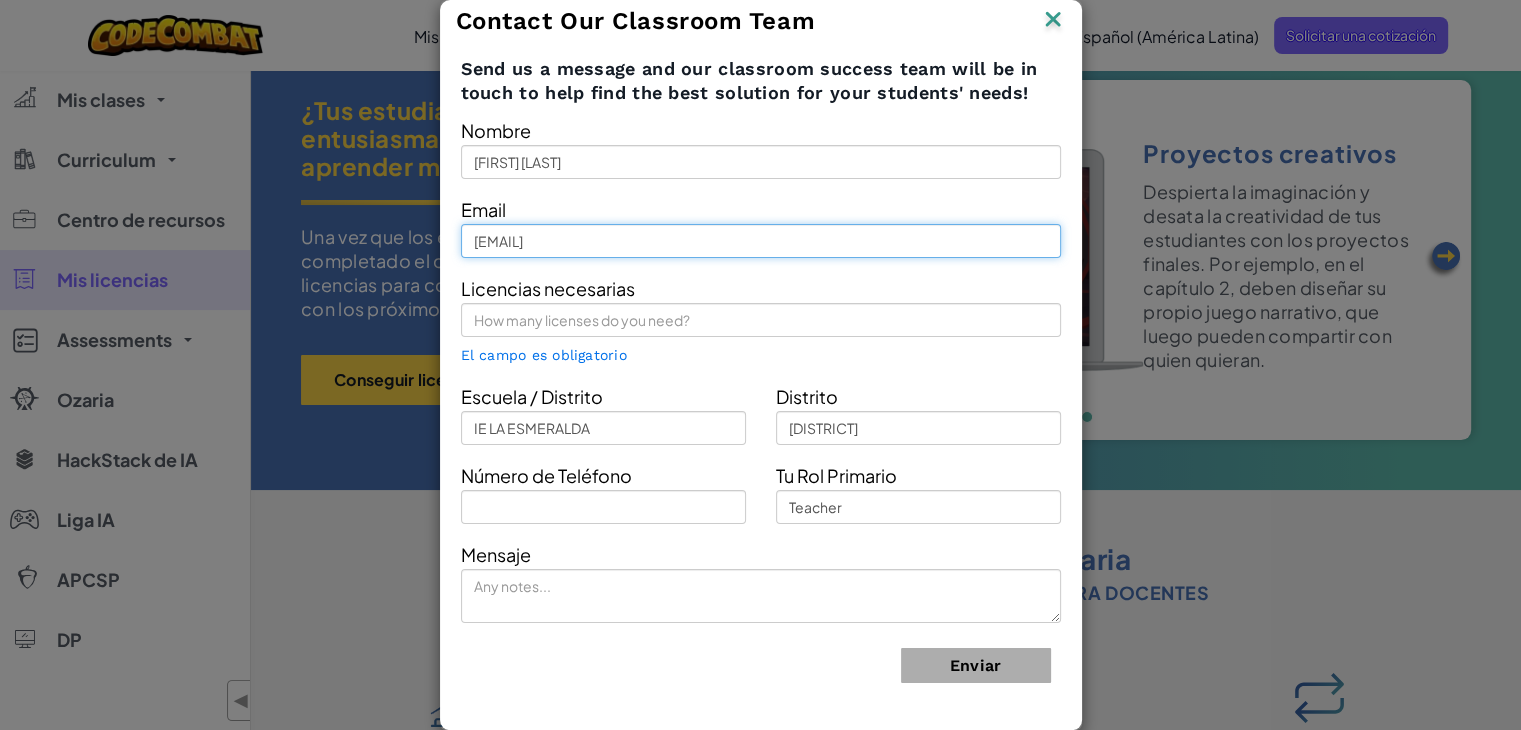 click on "[EMAIL]" at bounding box center (761, 241) 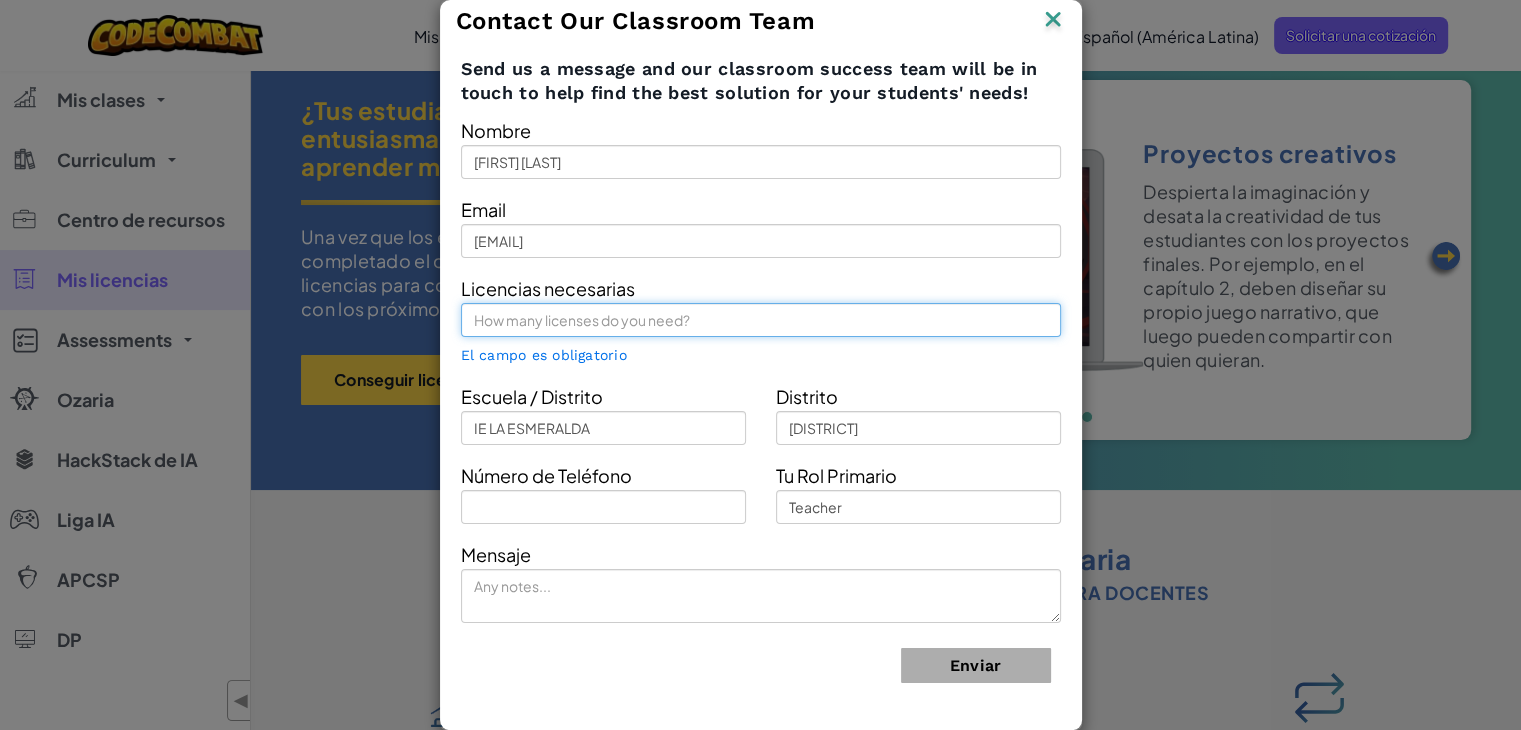 click at bounding box center (761, 320) 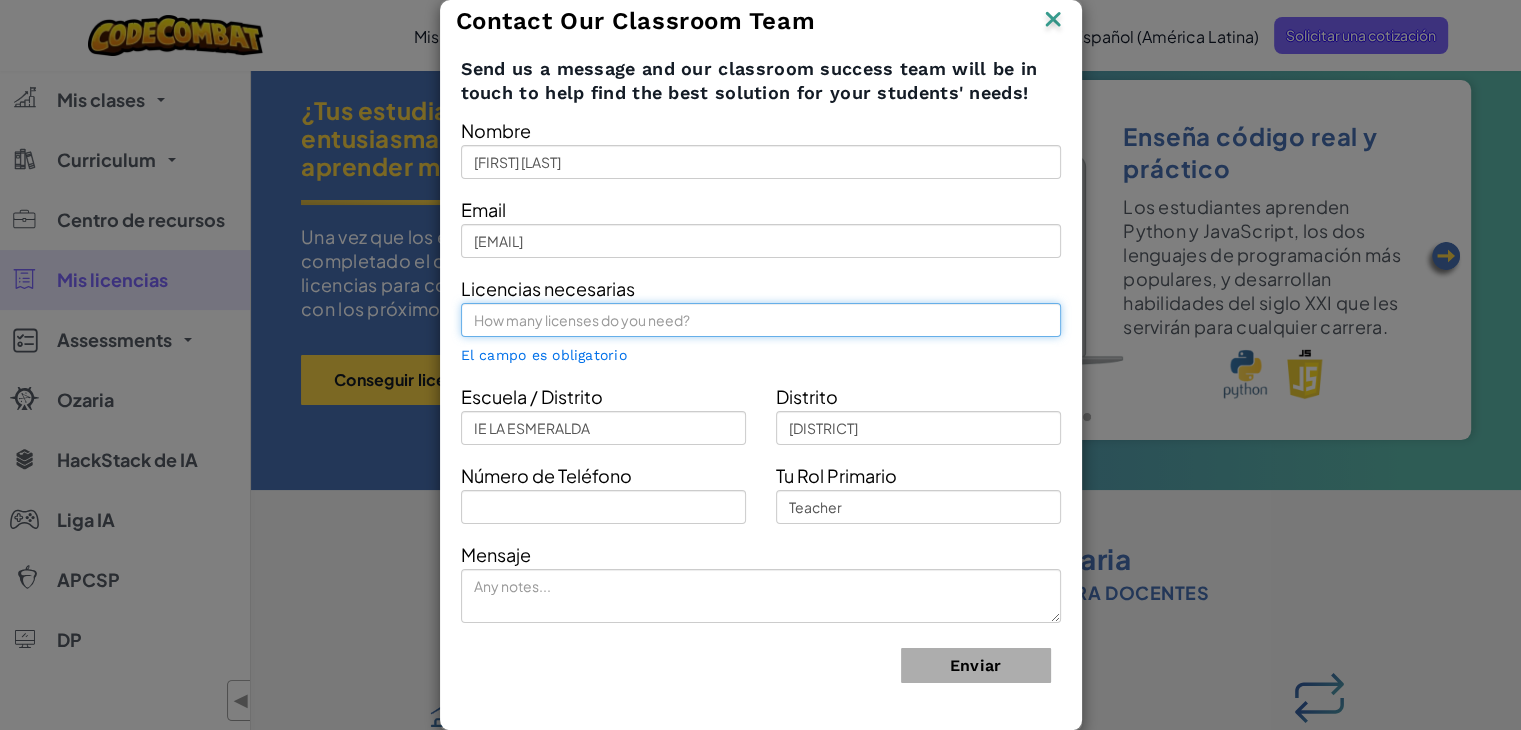 drag, startPoint x: 716, startPoint y: 311, endPoint x: 465, endPoint y: 312, distance: 251.002 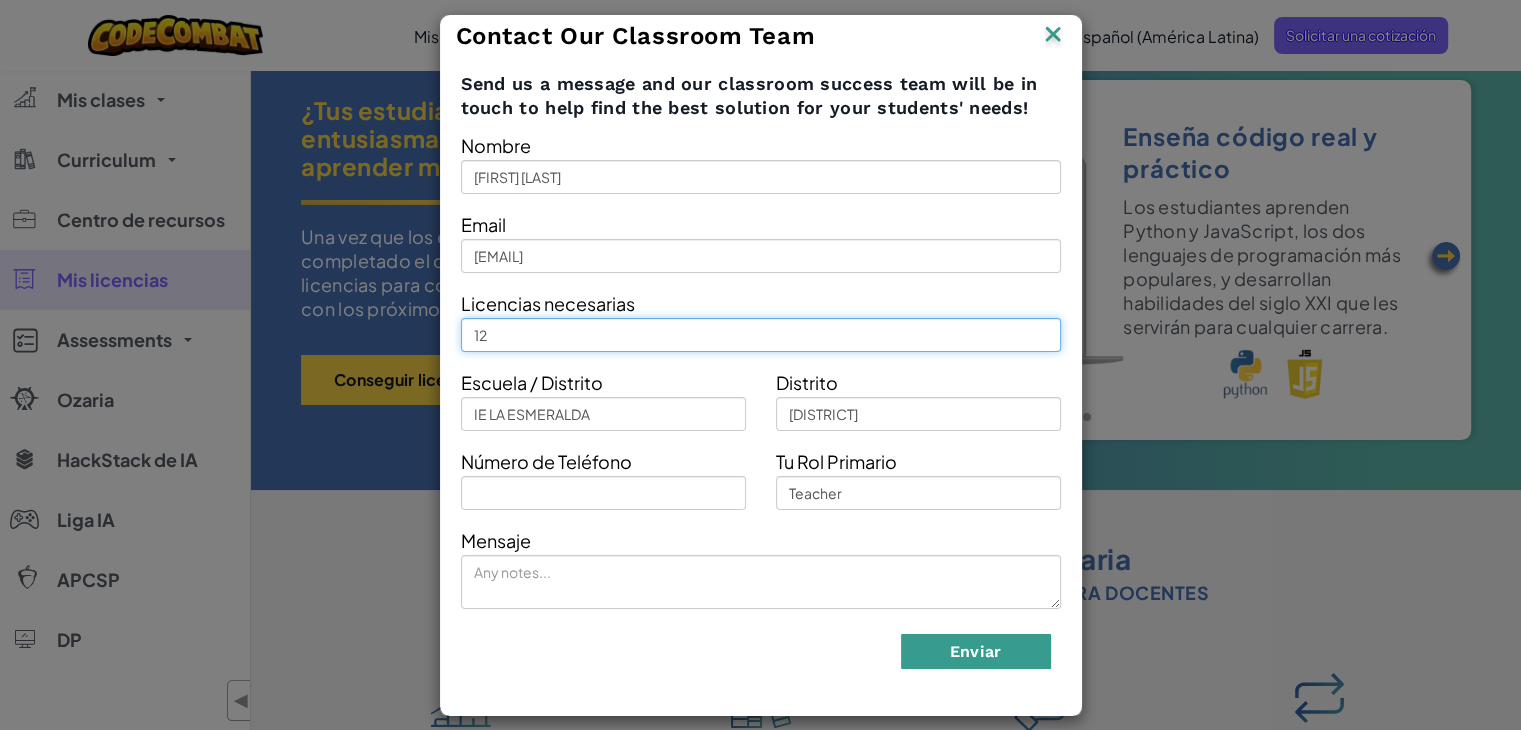 type on "12" 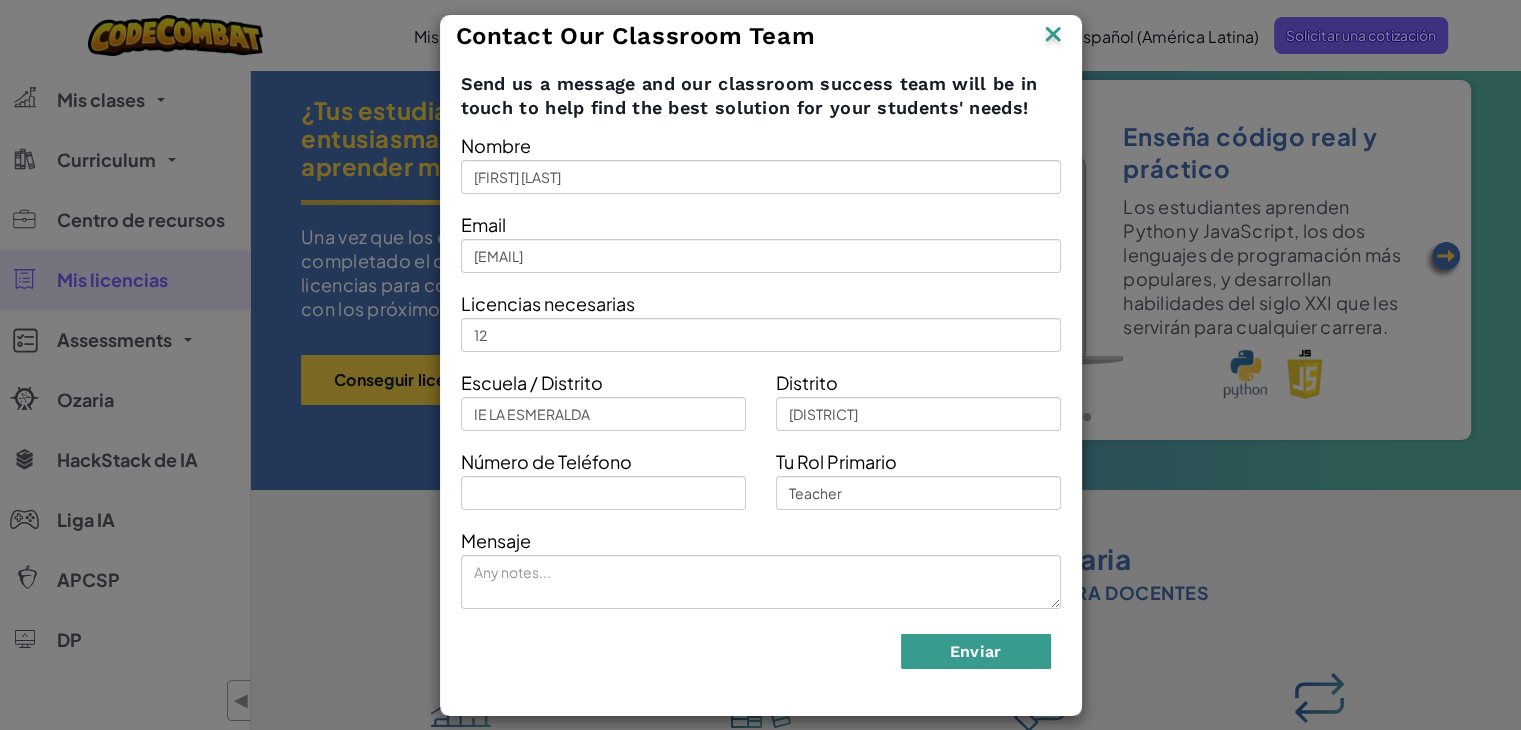 click on "Enviar" at bounding box center [976, 651] 